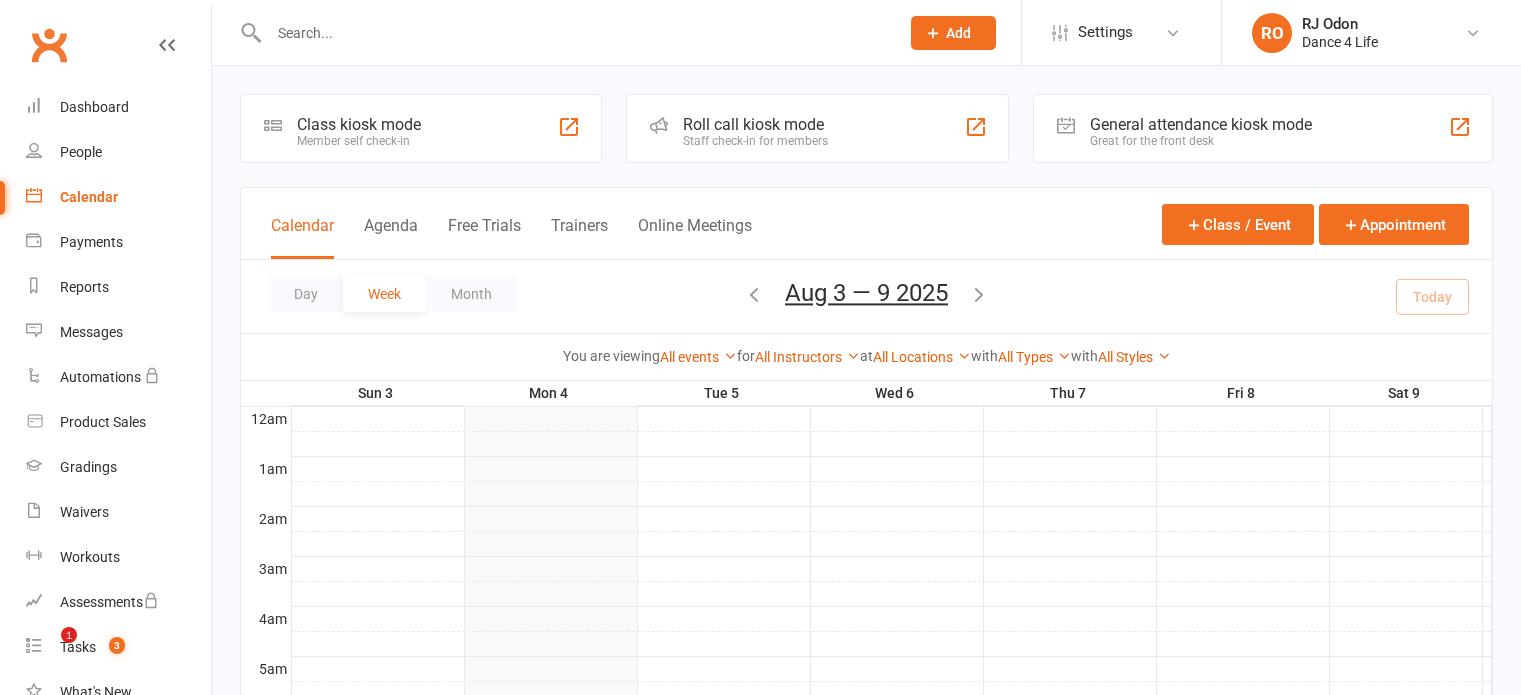 scroll, scrollTop: 900, scrollLeft: 0, axis: vertical 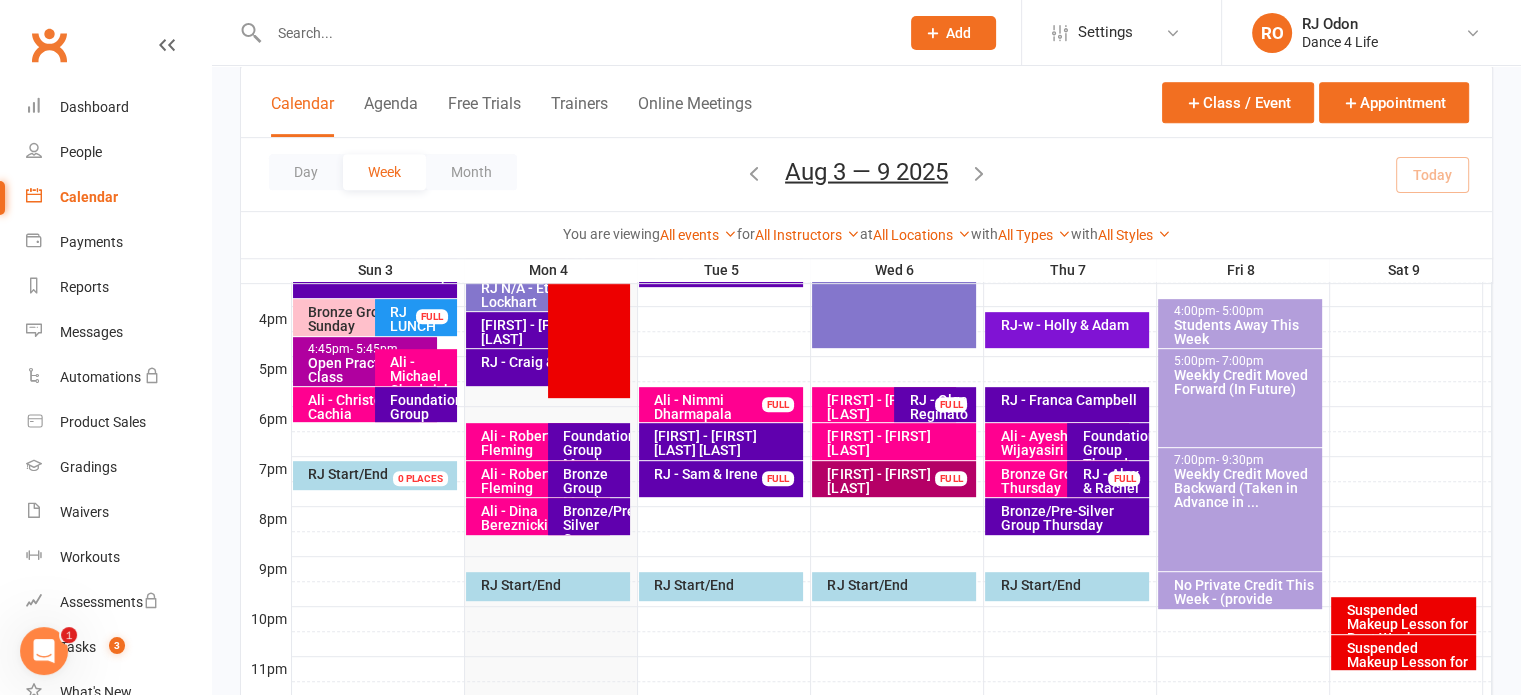 click on "[DAY] [DAY] [MONTH] [YEAR]
[MONTH] [YEAR]
[DAY] [DAY] [DAY] [DAY] [DAY] [DAY] [DAY]
[DAY]
[DAY]
[DAY]
[DAY]
[DAY]
[DAY]
[DAY]
[DAY]
[DAY]
[DAY]
[DAY]
[DAY]
[DAY]
[DAY]
[DAY]
[DAY]
[DAY]
[DAY]
[DAY]
[DAY]
[DAY]
[DAY]
[DAY]
[DAY]
[DAY]
[DAY]
[DAY]
[DAY]
[DAY] [DAY]" at bounding box center (866, 174) 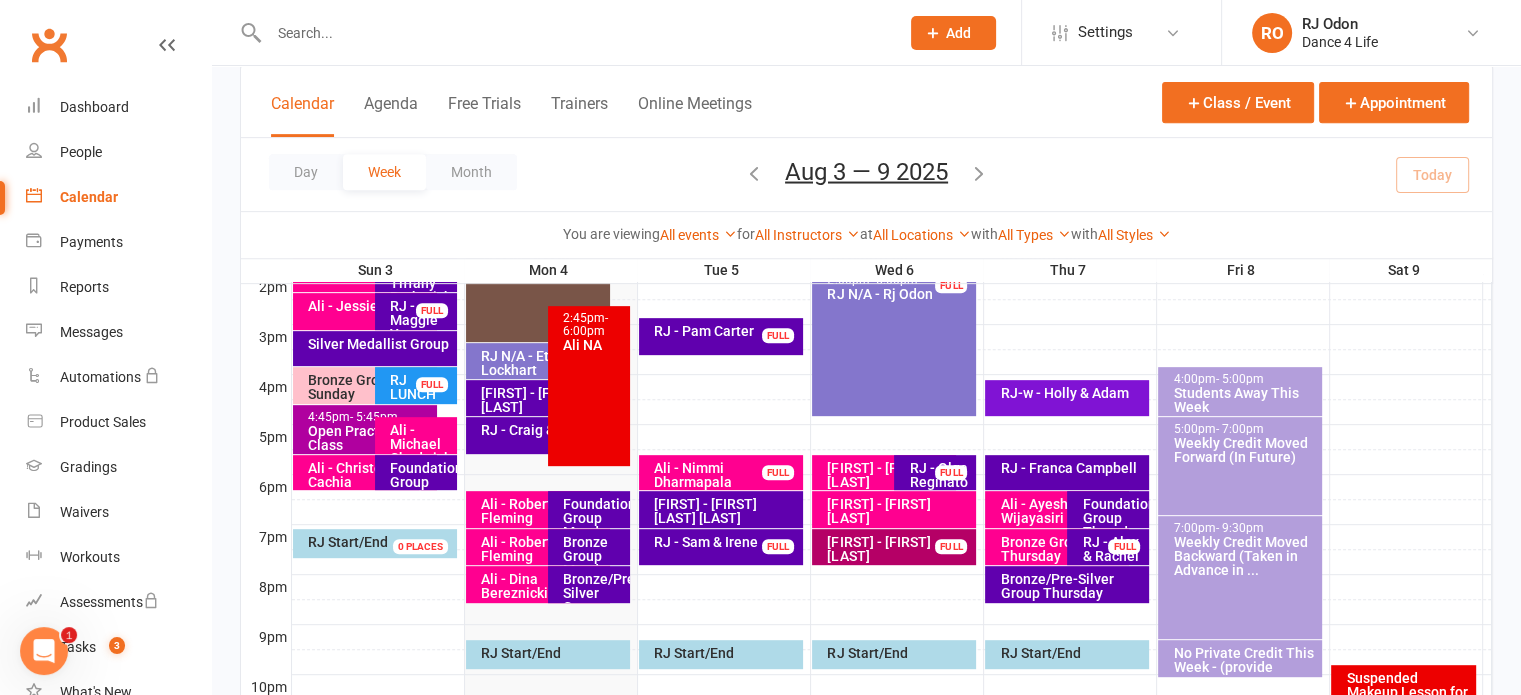 scroll, scrollTop: 800, scrollLeft: 0, axis: vertical 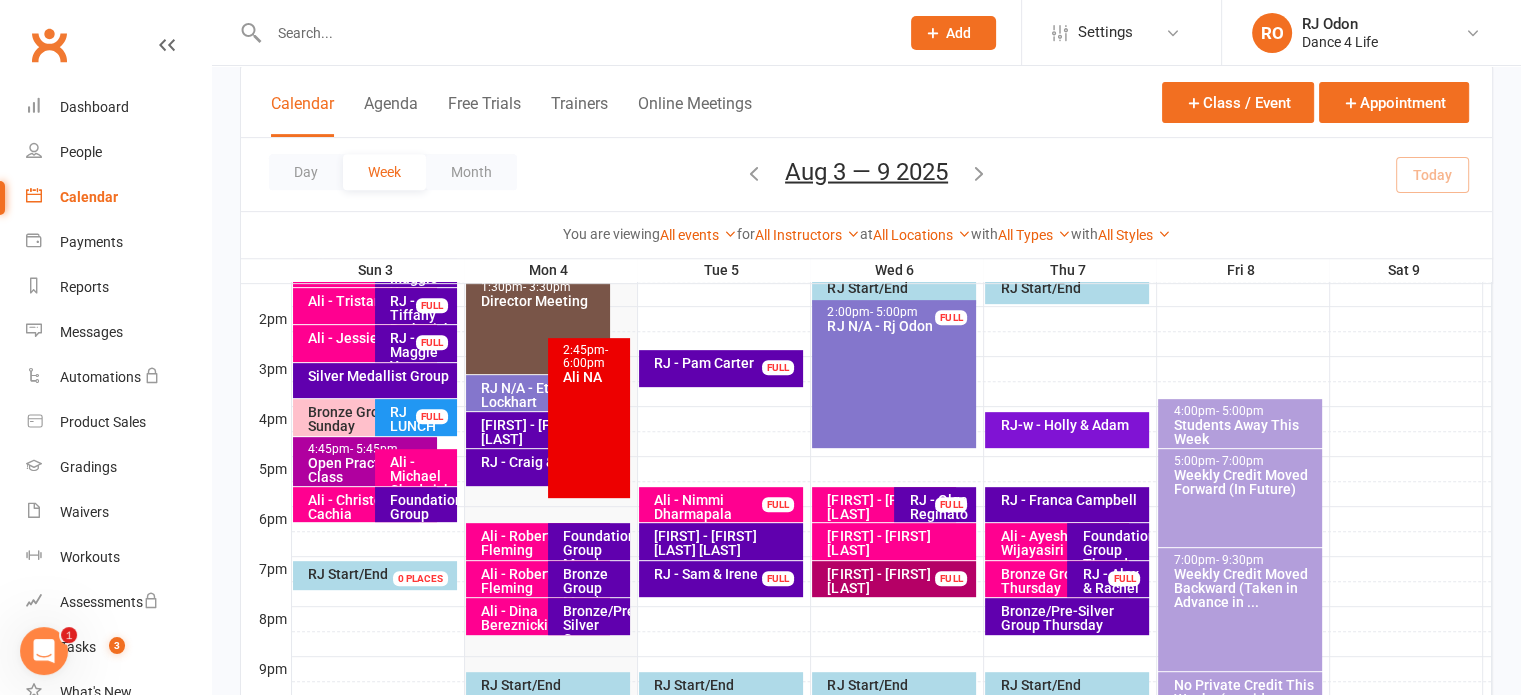 click on "FULL" at bounding box center (778, 367) 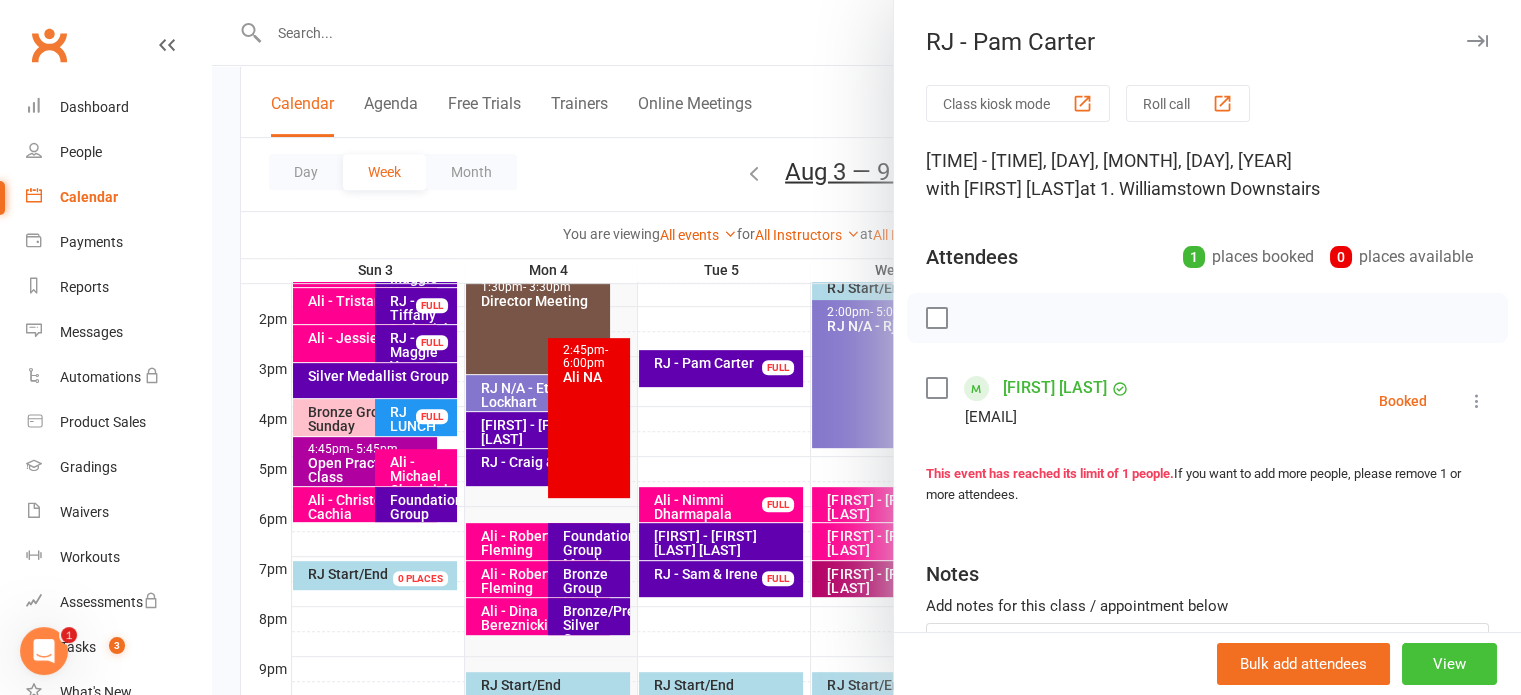click on "View" at bounding box center [1449, 664] 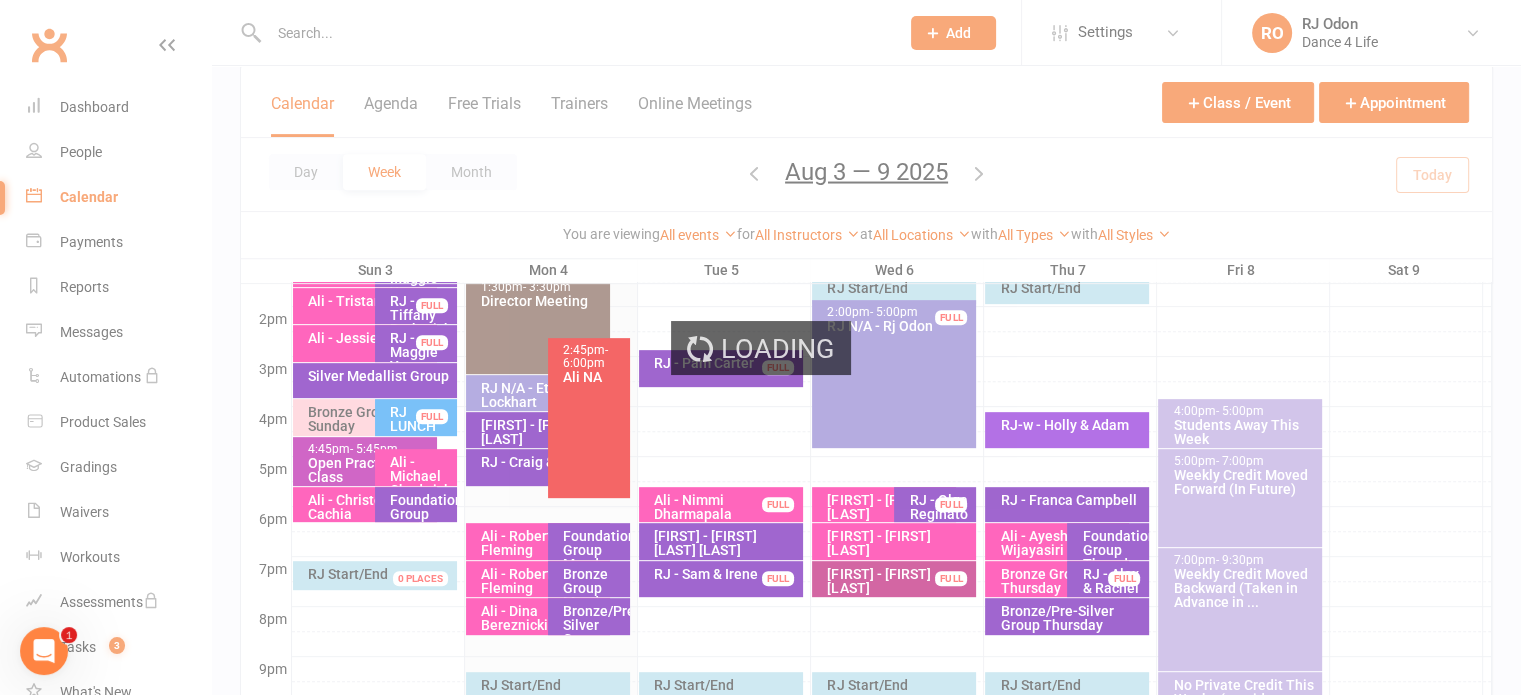 scroll, scrollTop: 0, scrollLeft: 0, axis: both 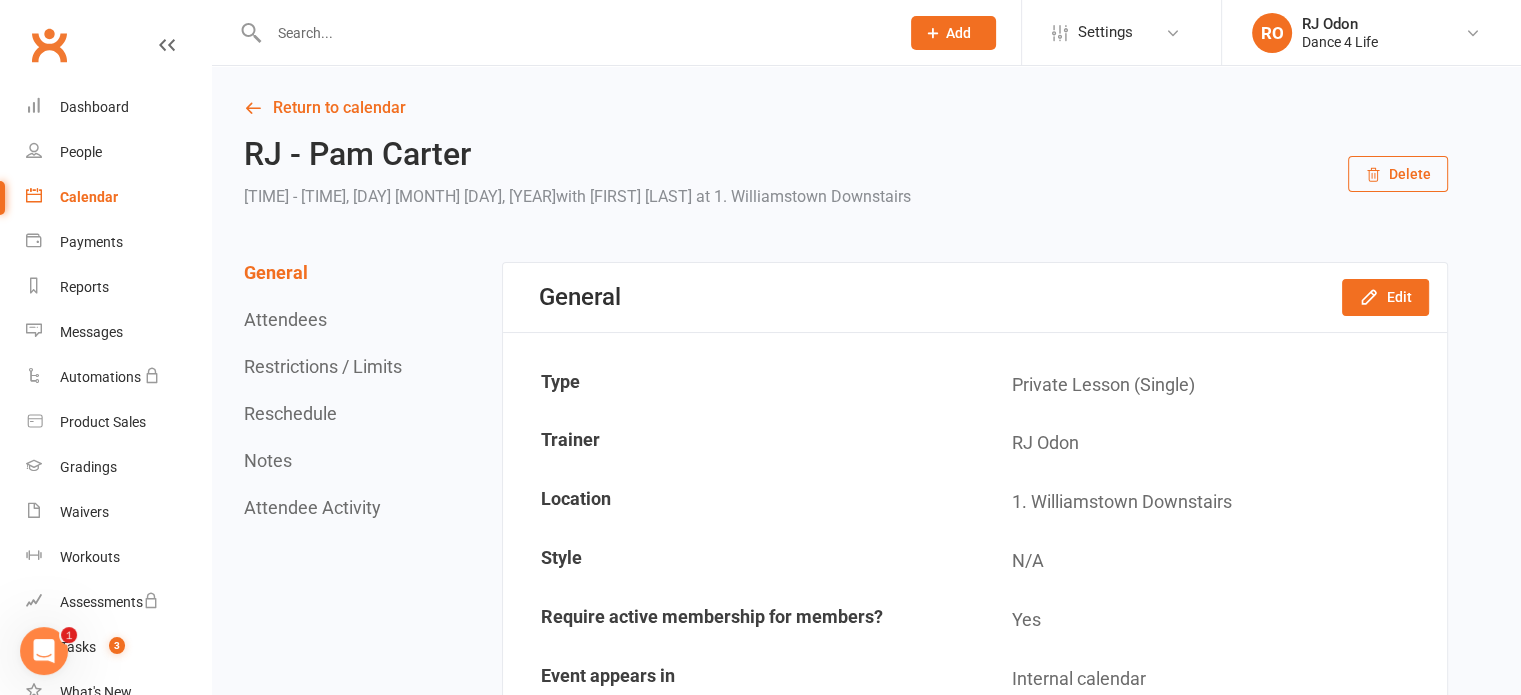 click on "Reschedule" at bounding box center [290, 413] 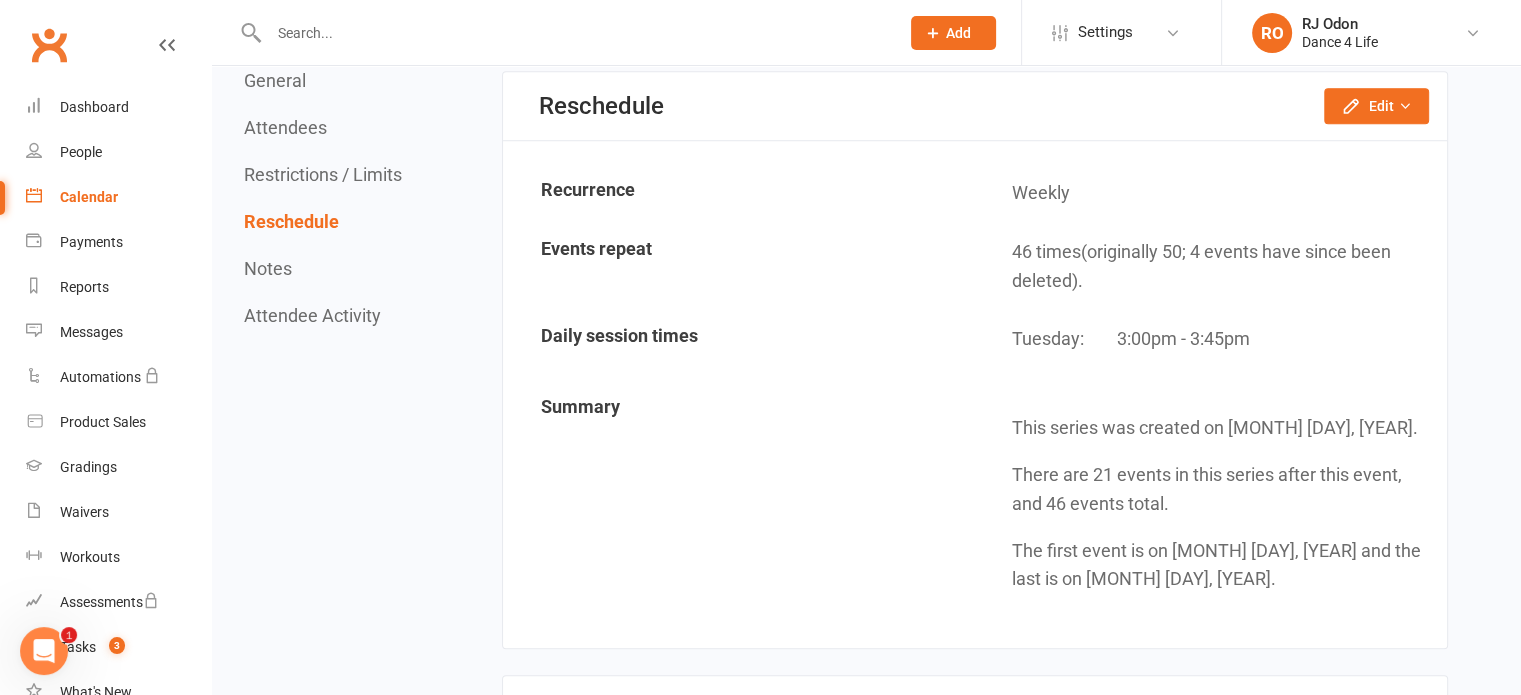 scroll, scrollTop: 1574, scrollLeft: 0, axis: vertical 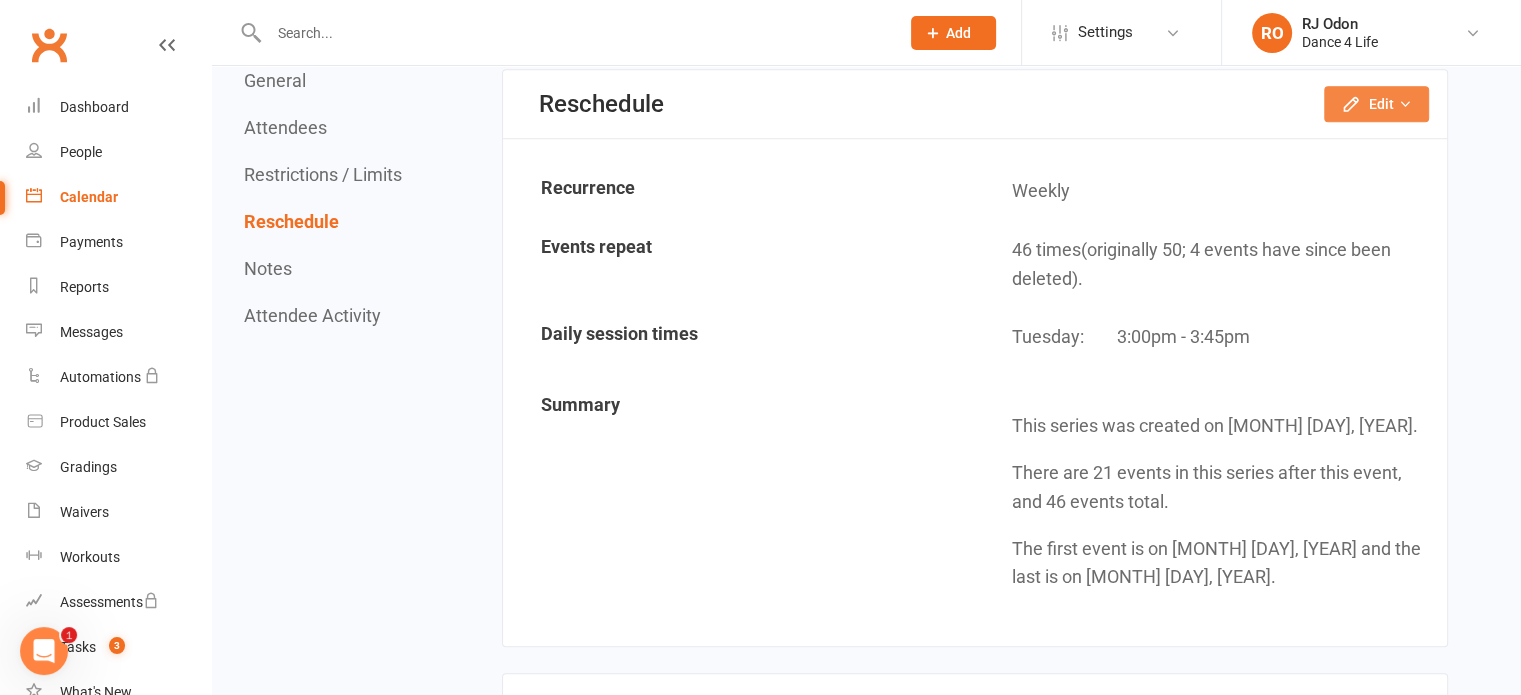 click 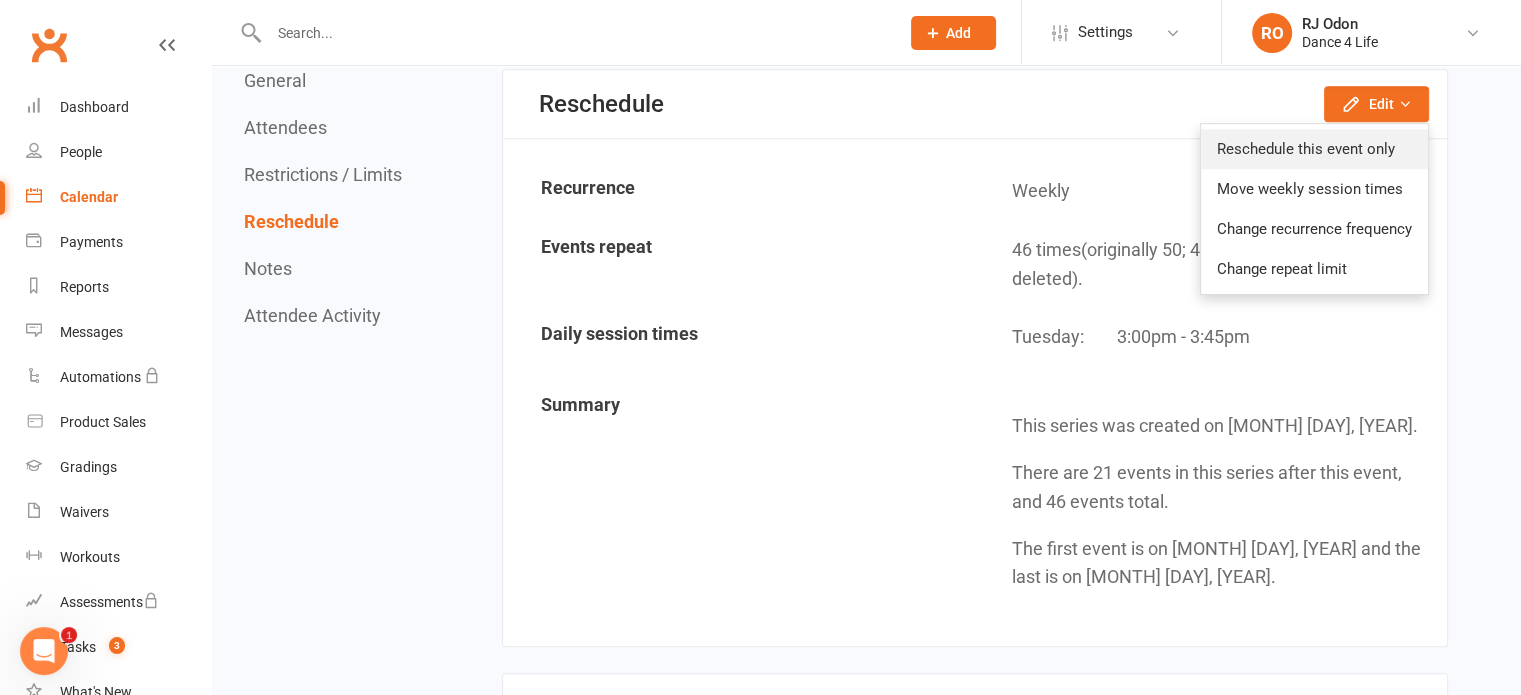 click on "Reschedule this event only" 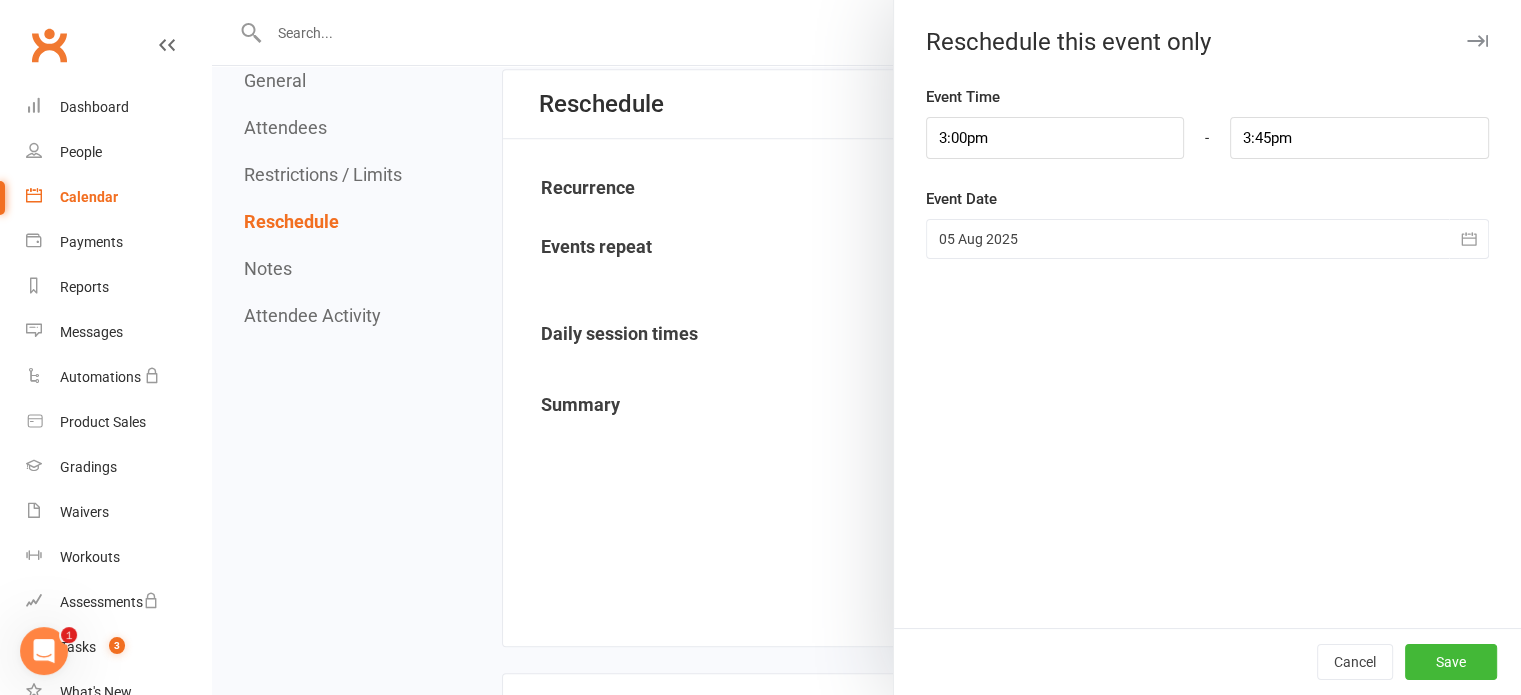 click at bounding box center [1207, 239] 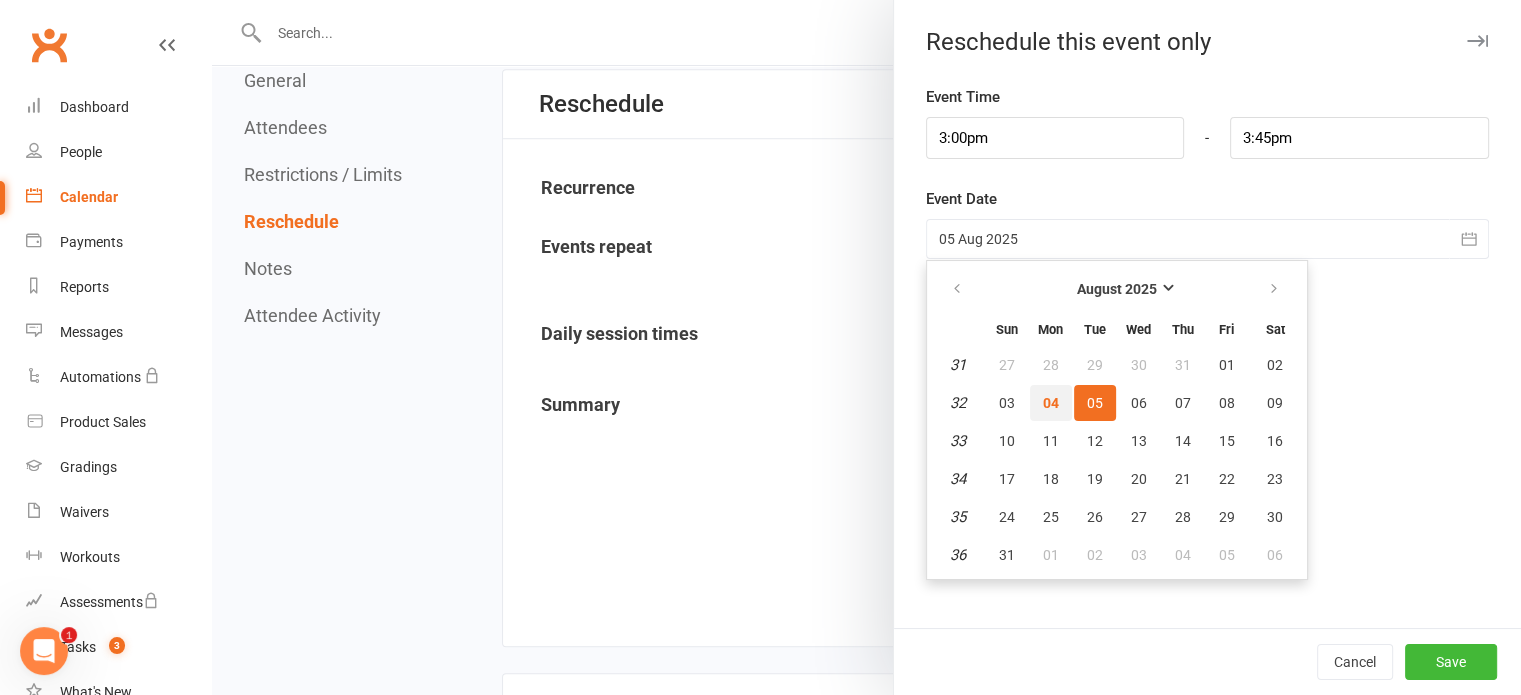click on "04" at bounding box center [1051, 403] 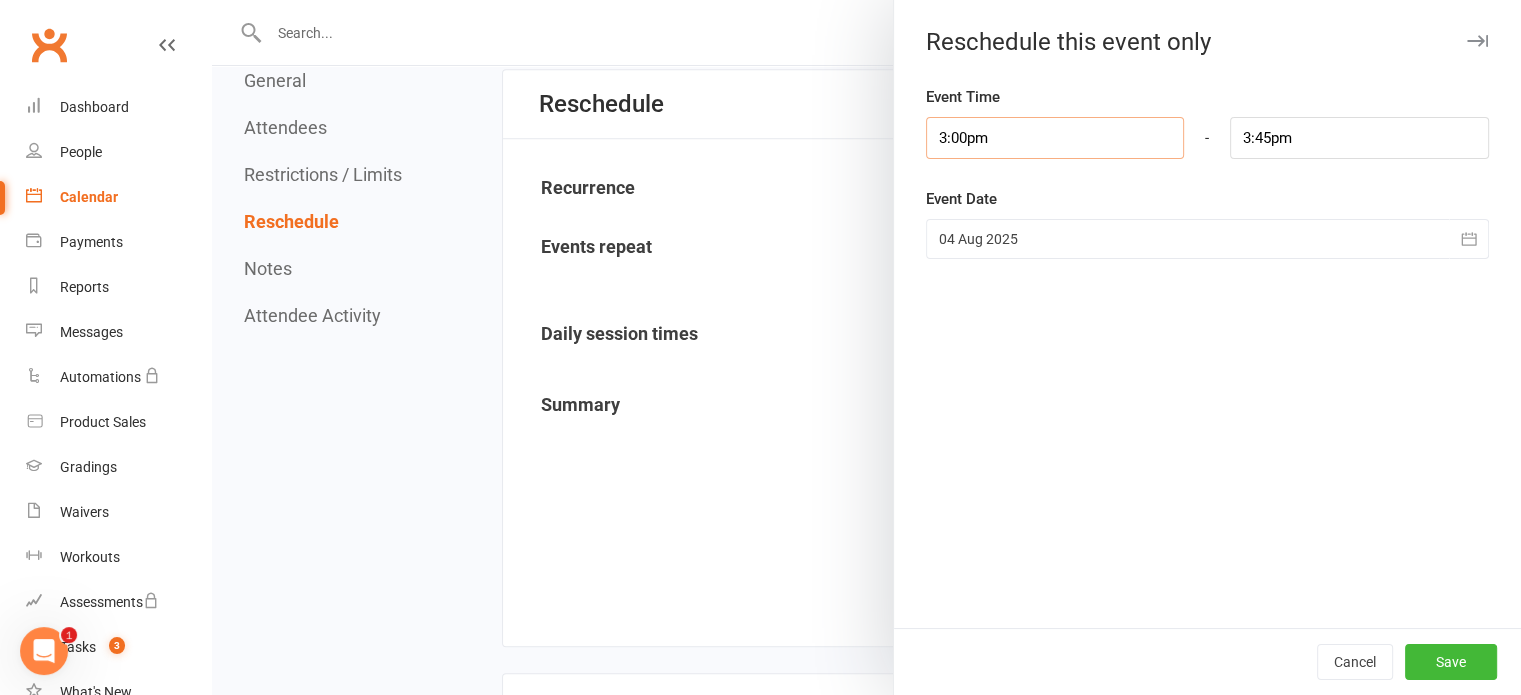click on "3:00pm" at bounding box center [1055, 138] 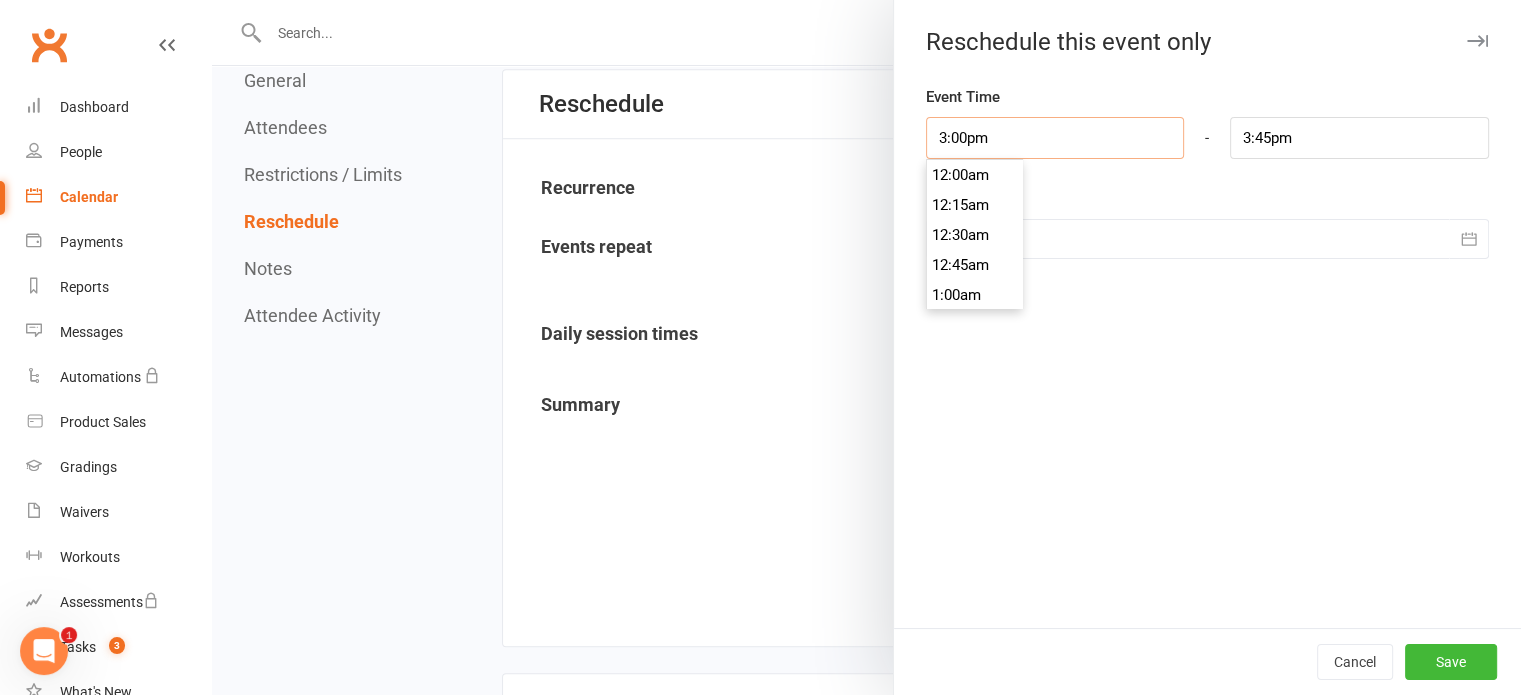 scroll, scrollTop: 1770, scrollLeft: 0, axis: vertical 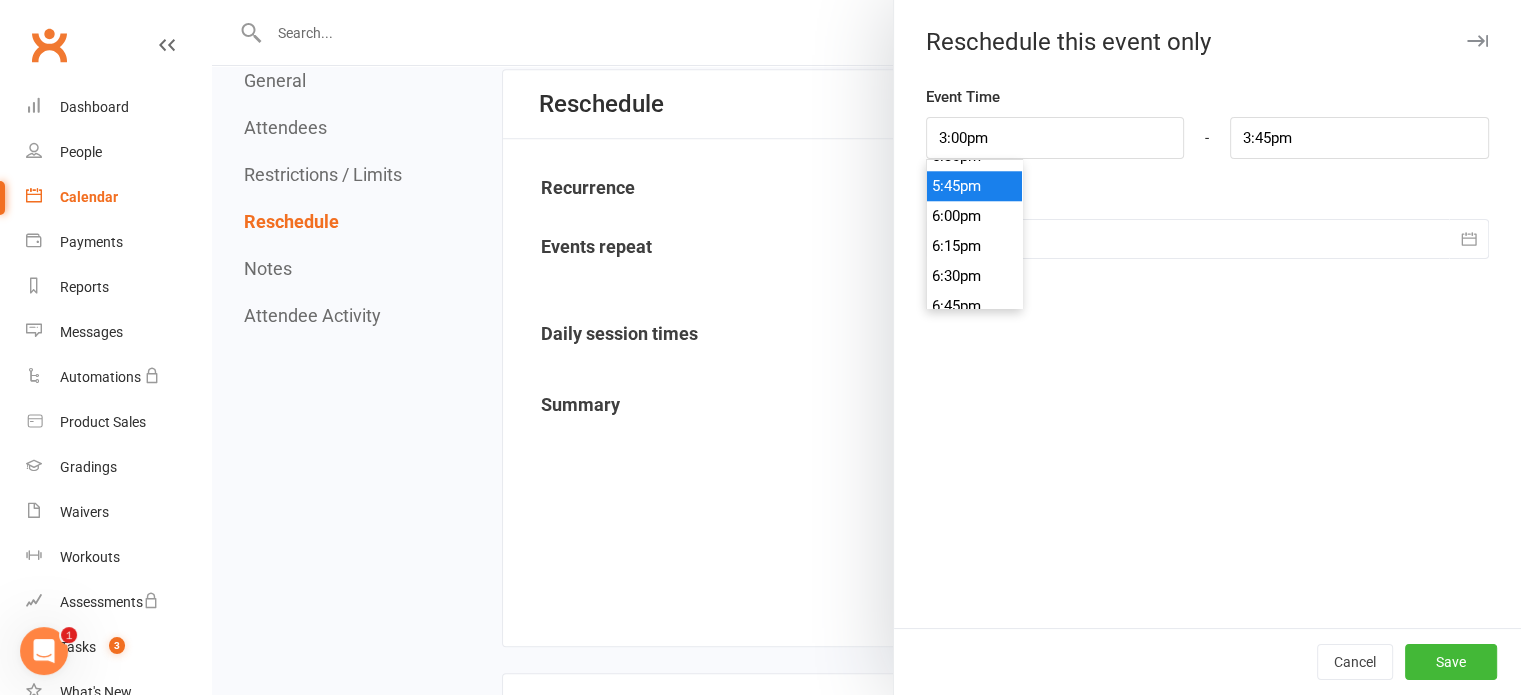 type on "5:45pm" 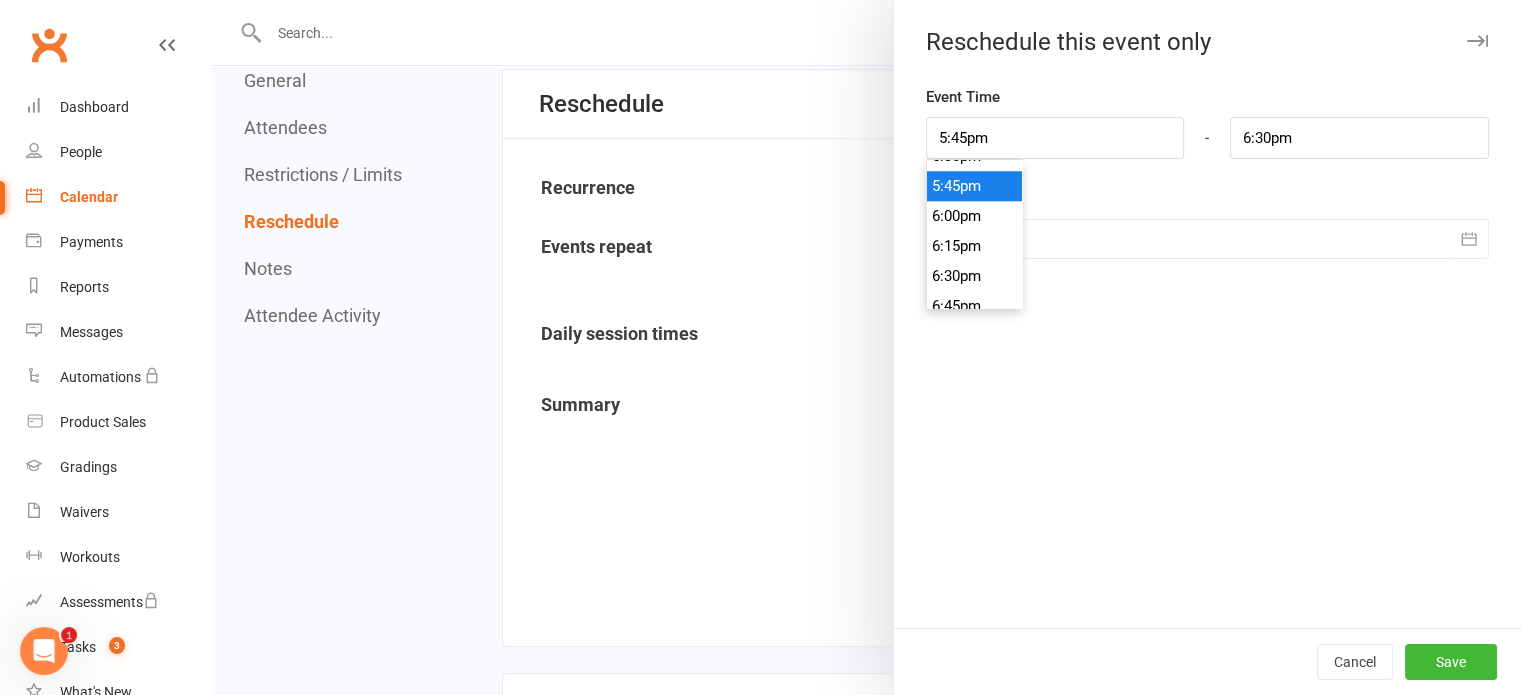 click on "5:45pm" at bounding box center (975, 186) 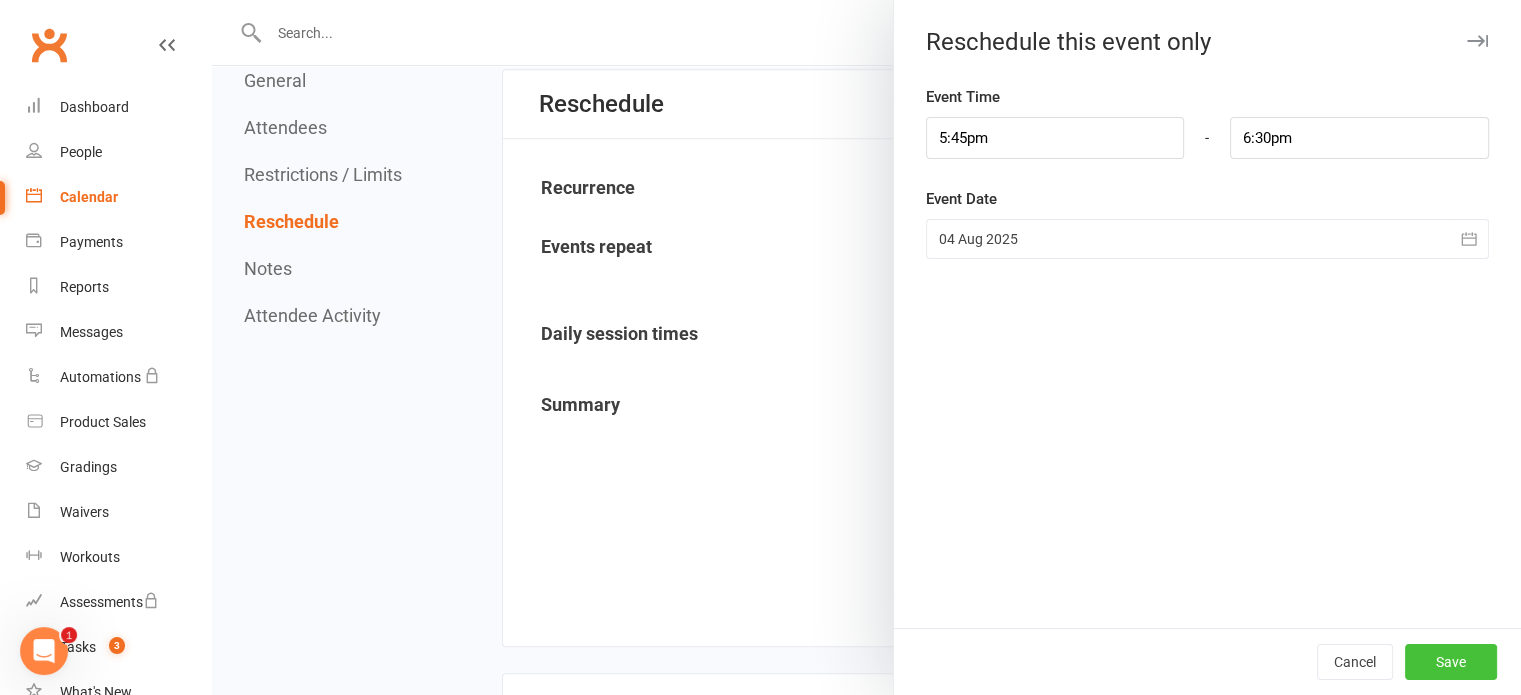 click on "Save" at bounding box center (1451, 662) 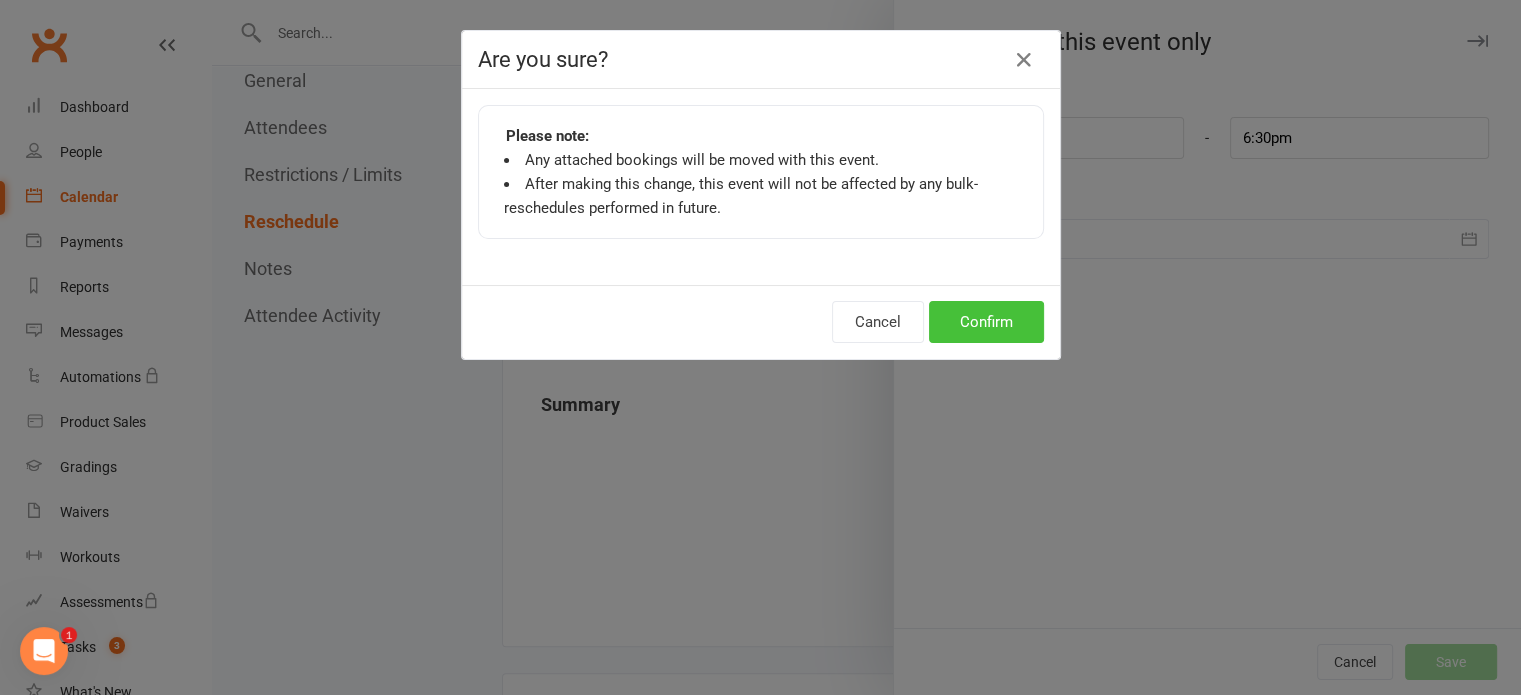 click on "Confirm" at bounding box center (986, 322) 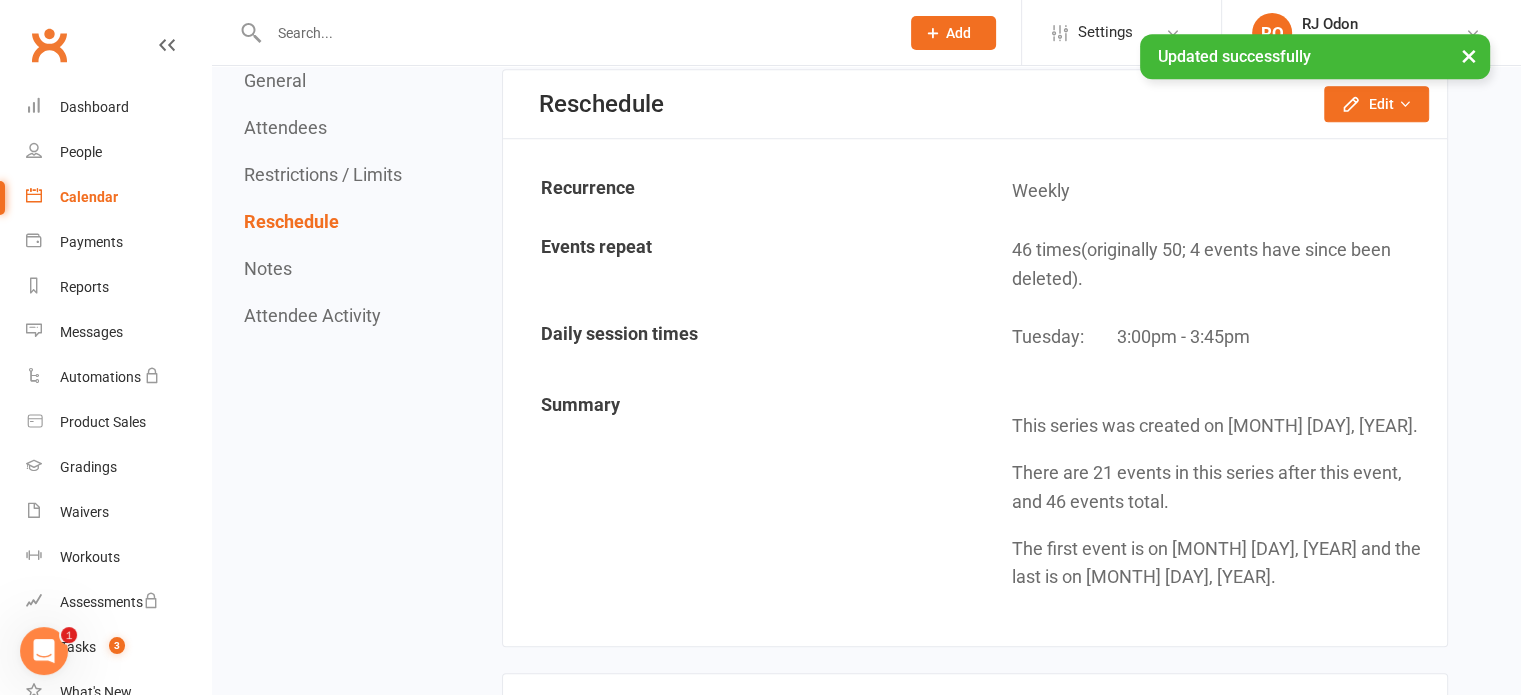 scroll, scrollTop: 0, scrollLeft: 0, axis: both 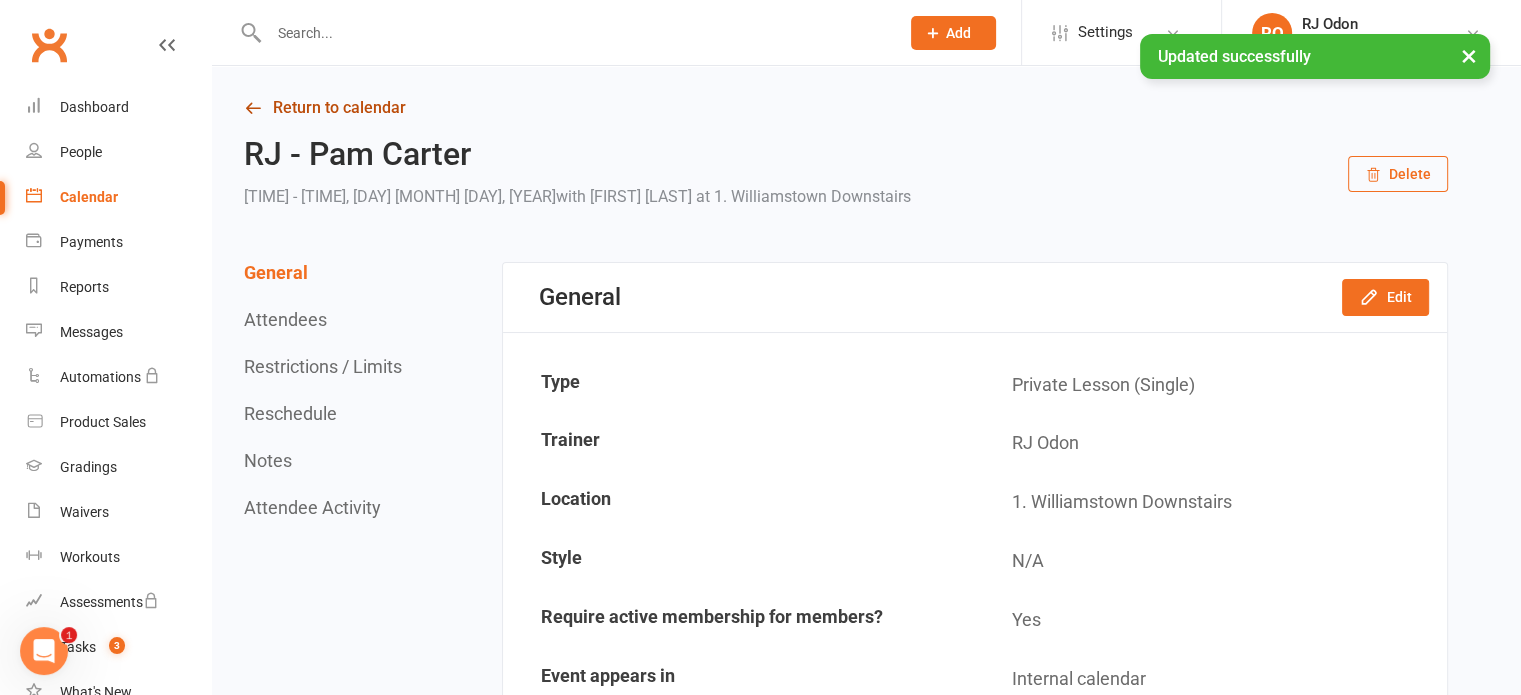 click on "Return to calendar" at bounding box center [846, 108] 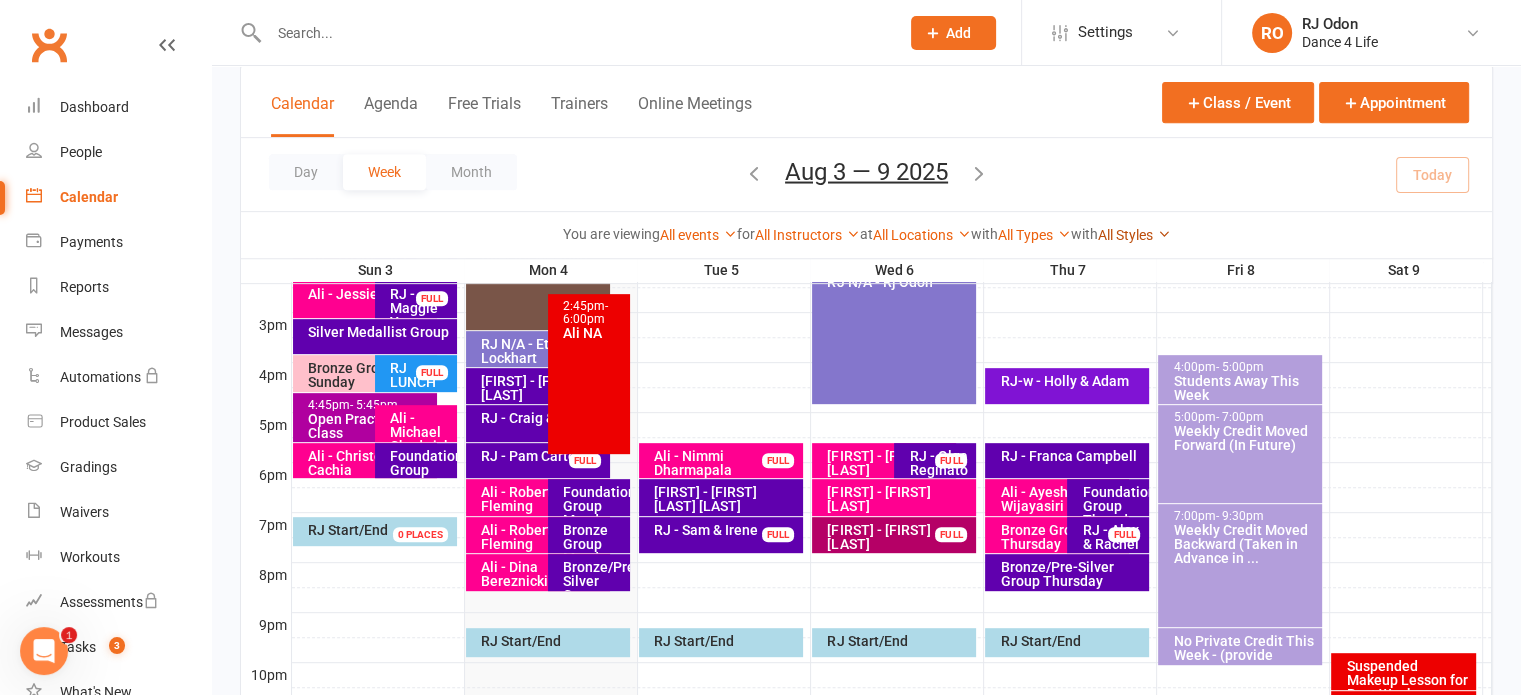 scroll, scrollTop: 900, scrollLeft: 0, axis: vertical 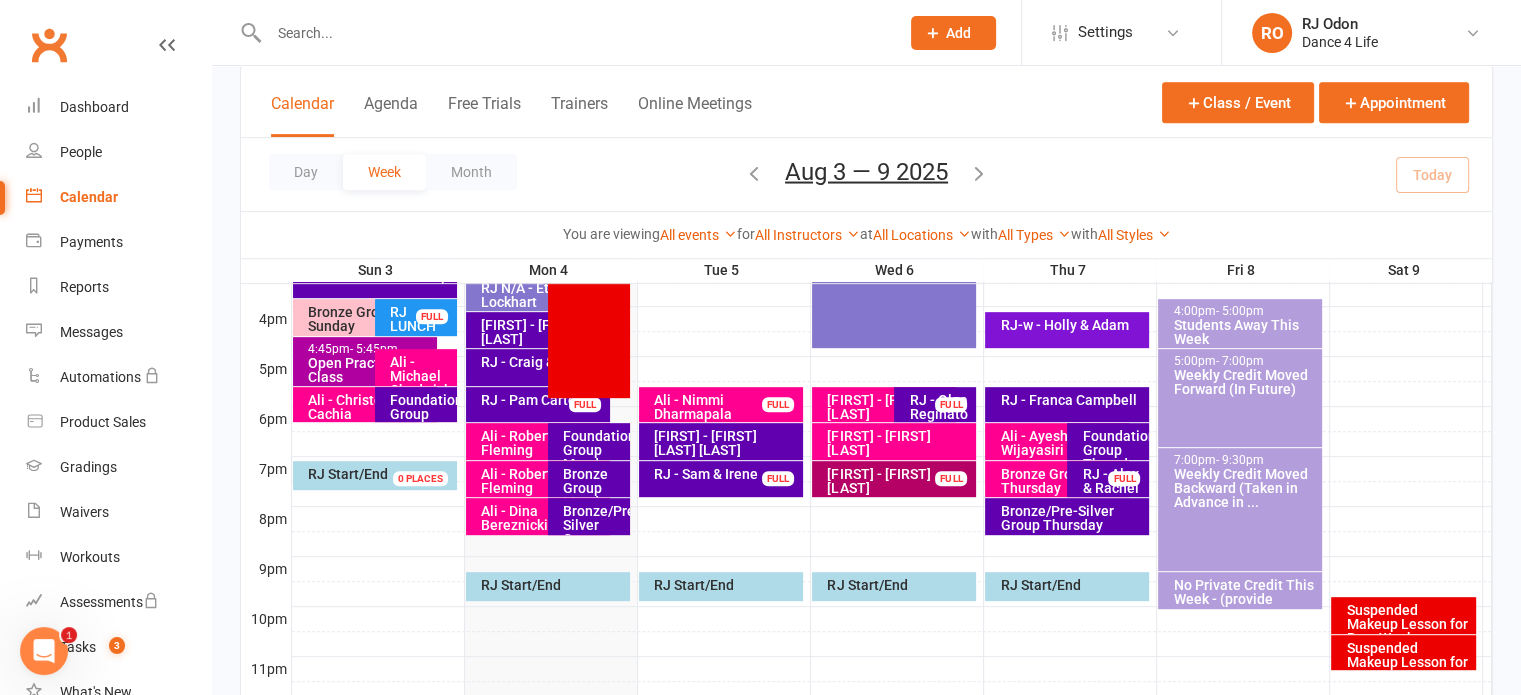 click on "Foundations Group Monday" at bounding box center (594, 450) 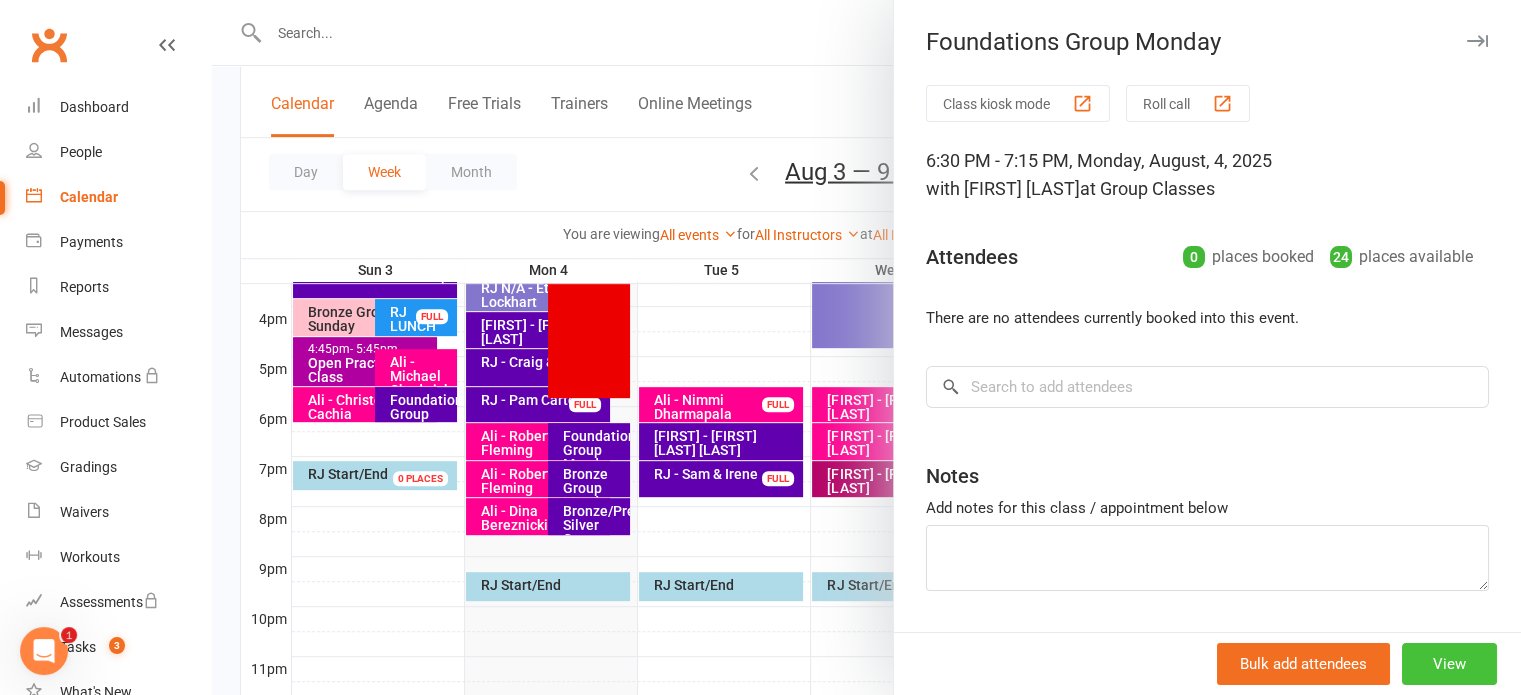click on "View" at bounding box center (1449, 664) 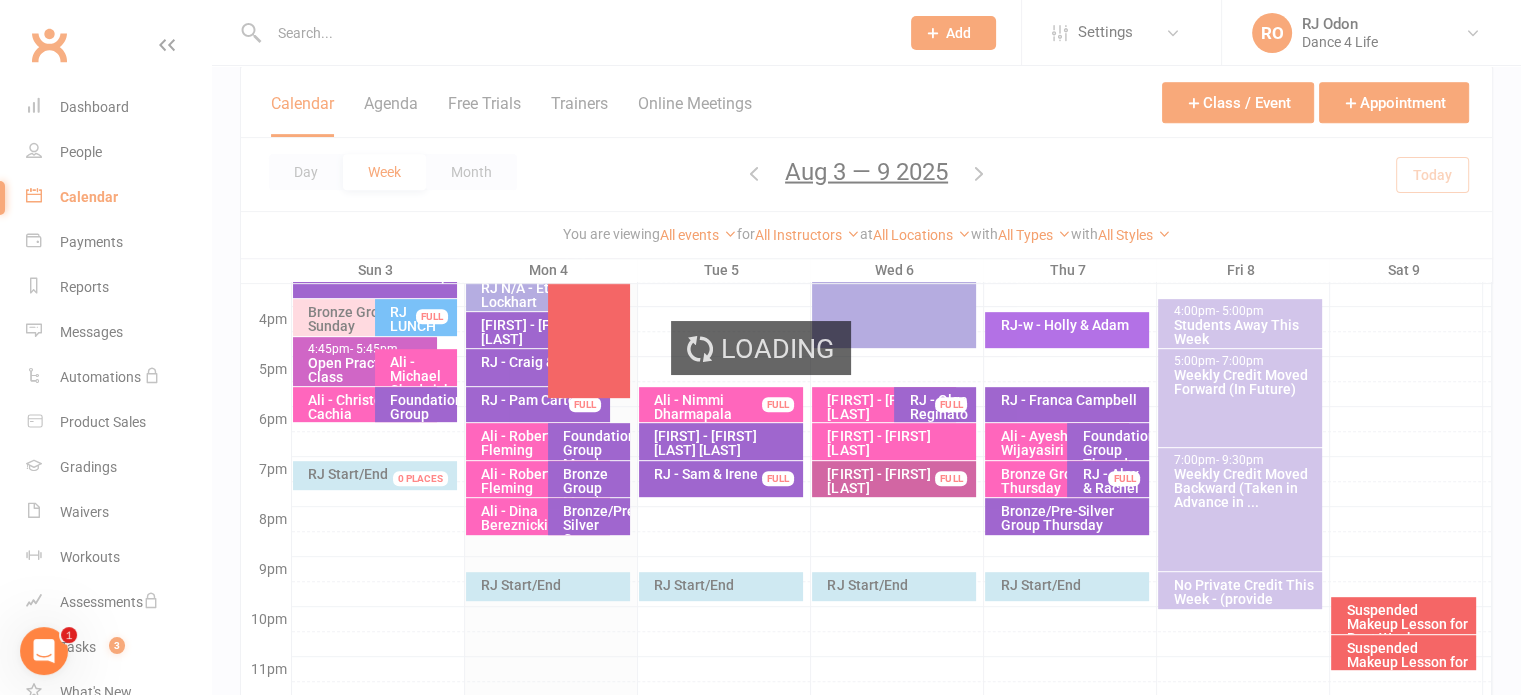 scroll, scrollTop: 0, scrollLeft: 0, axis: both 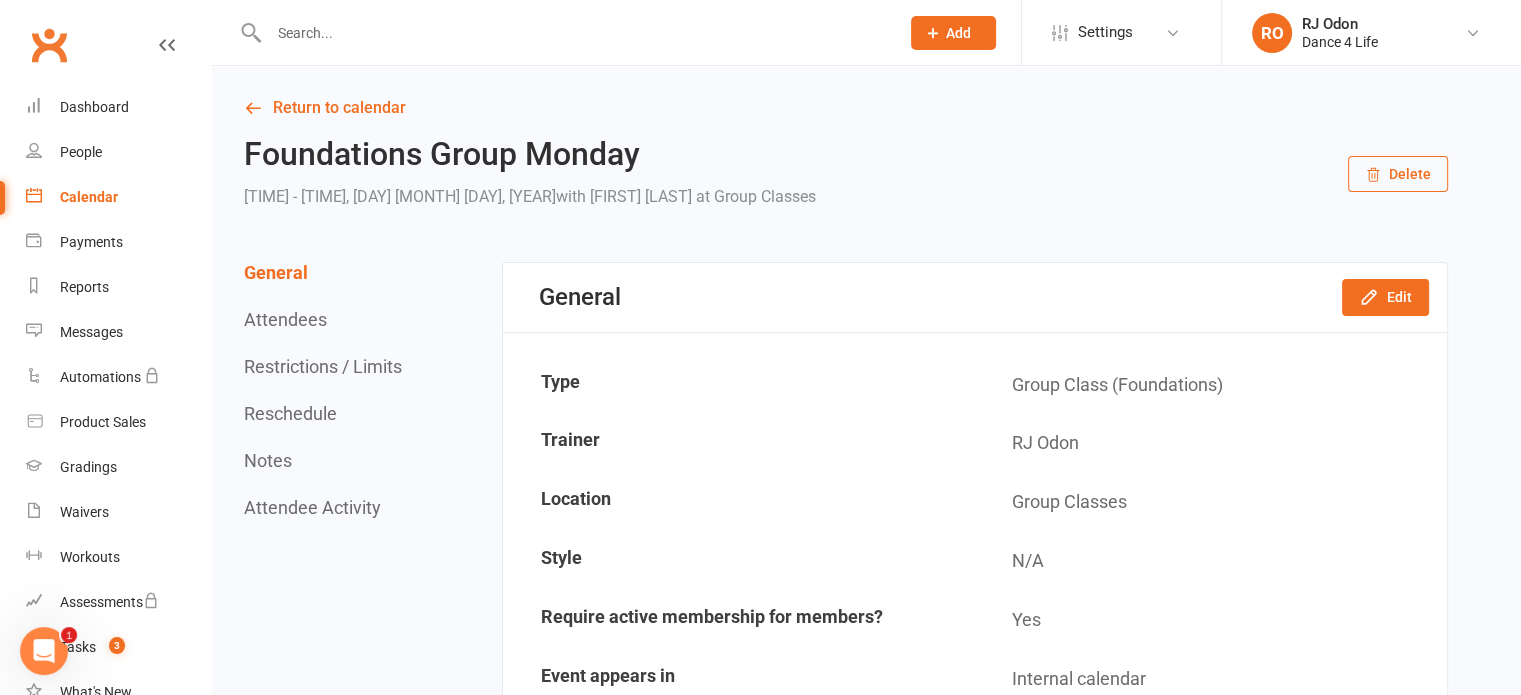 click on "Delete" at bounding box center (1398, 174) 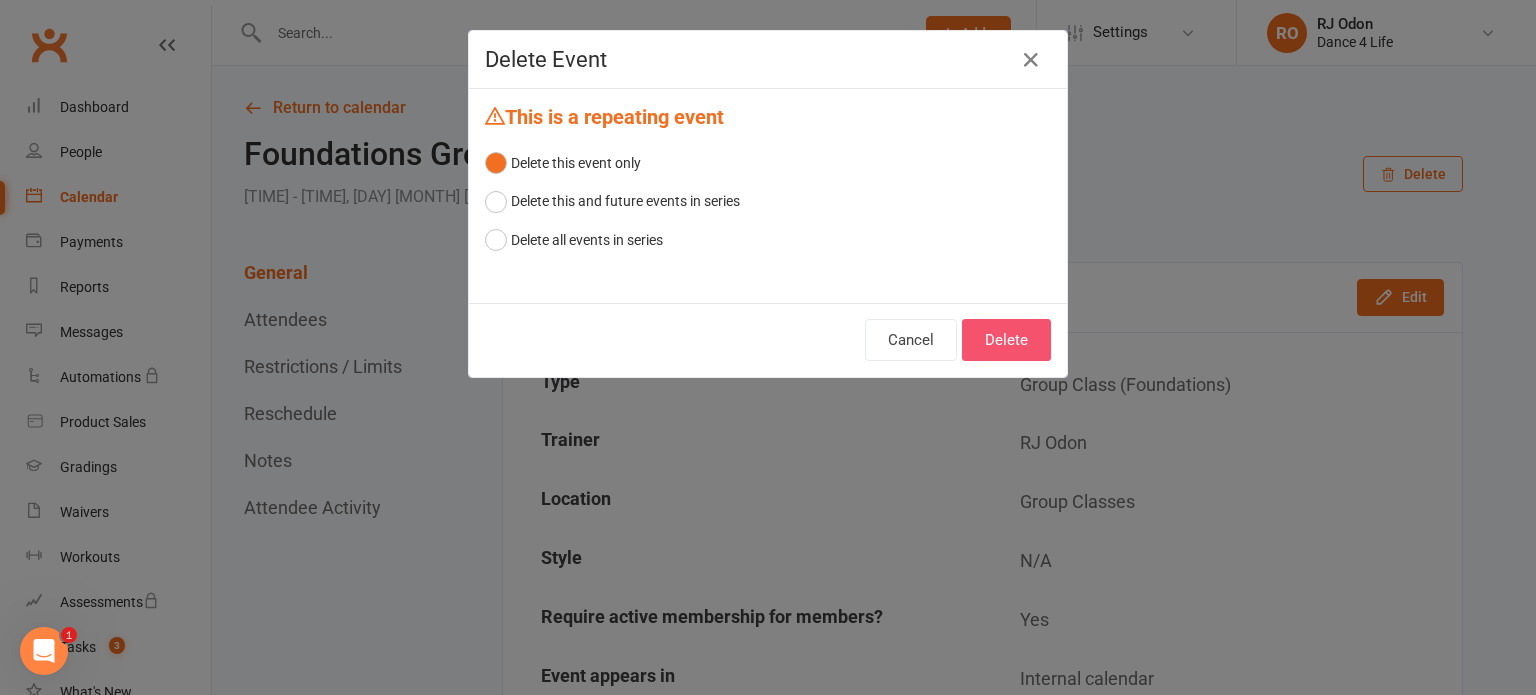 click on "Delete" at bounding box center [1006, 340] 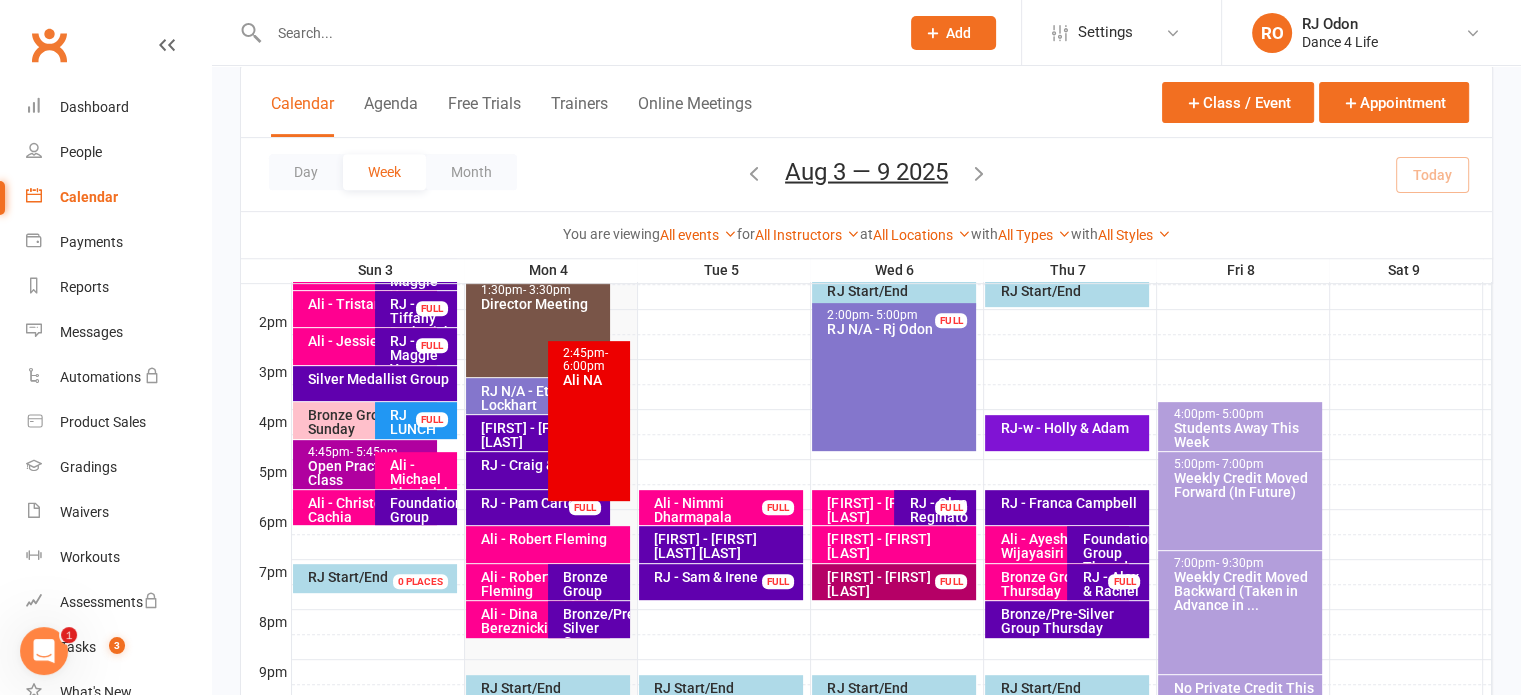 scroll, scrollTop: 800, scrollLeft: 0, axis: vertical 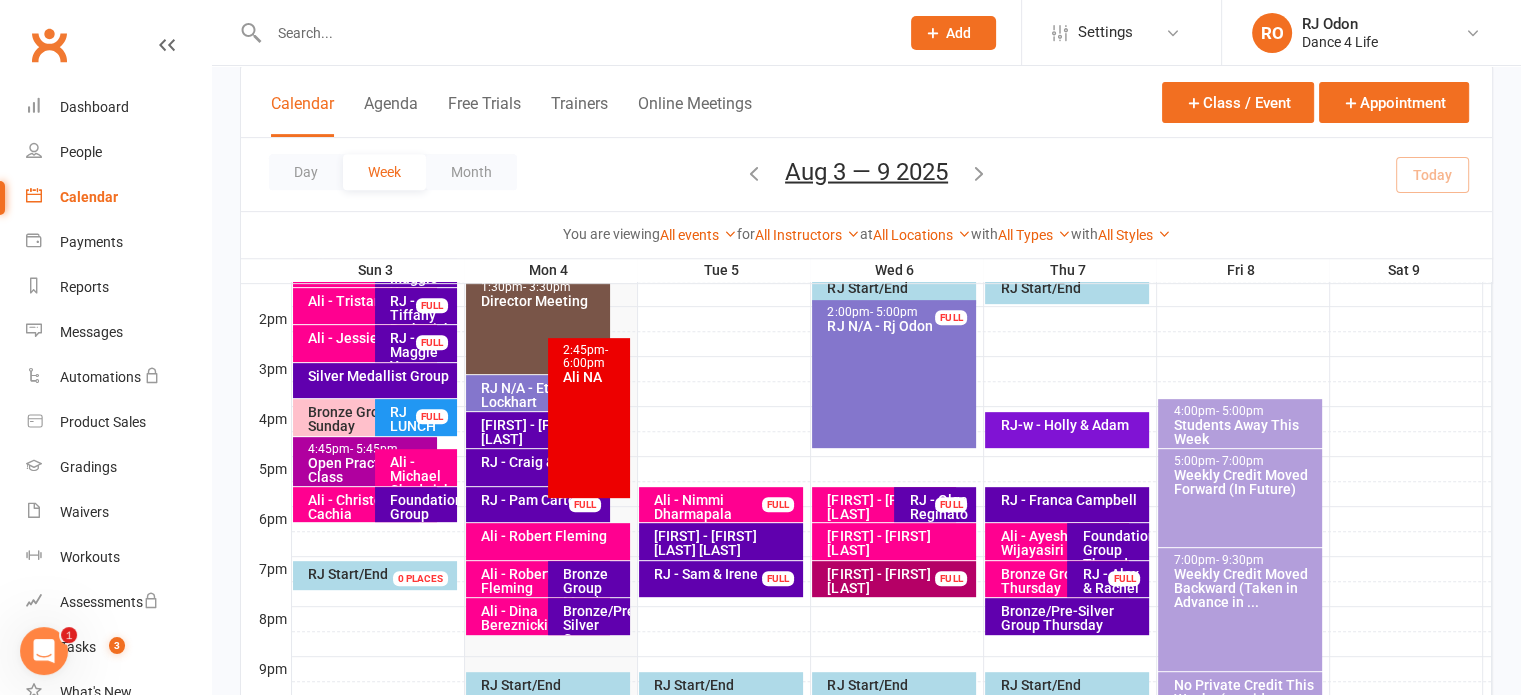 click on "Bronze Group Monday" at bounding box center [594, 588] 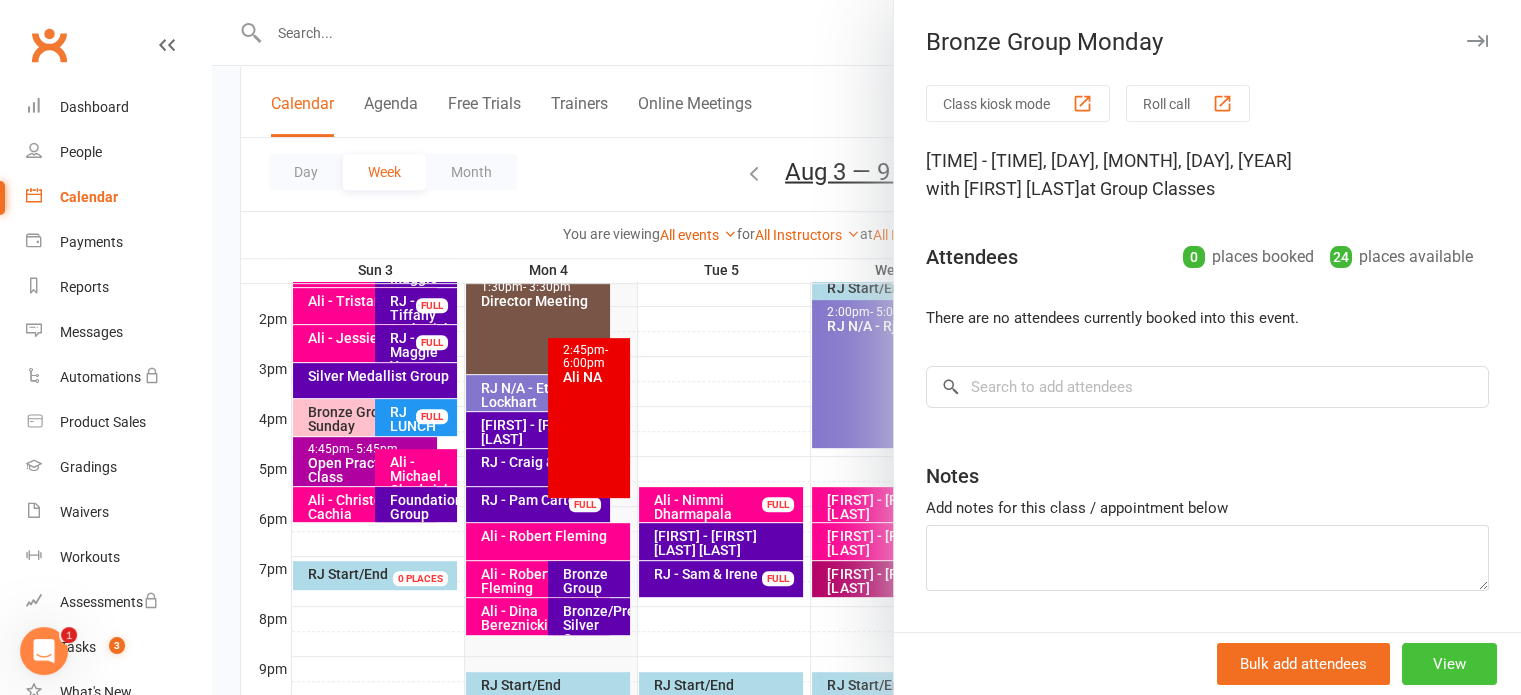 click on "View" at bounding box center (1449, 664) 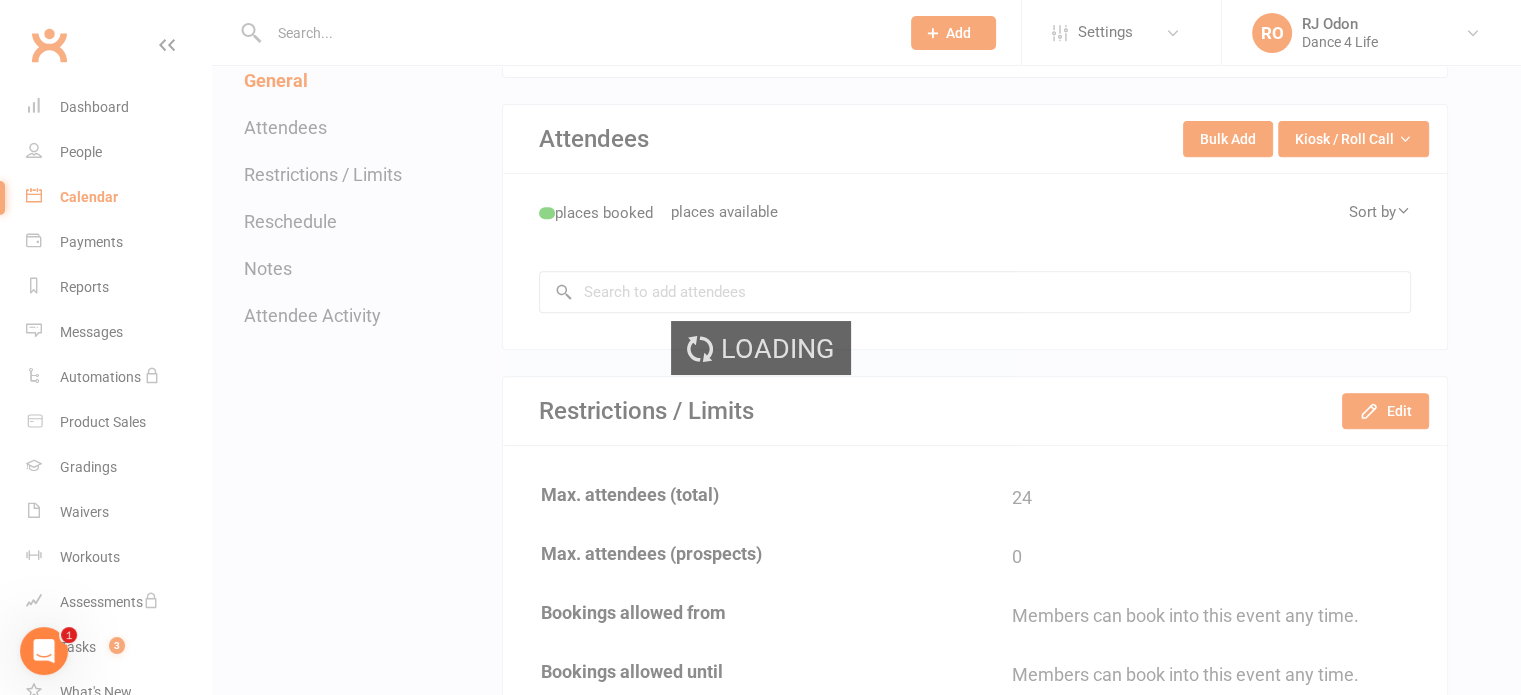scroll, scrollTop: 0, scrollLeft: 0, axis: both 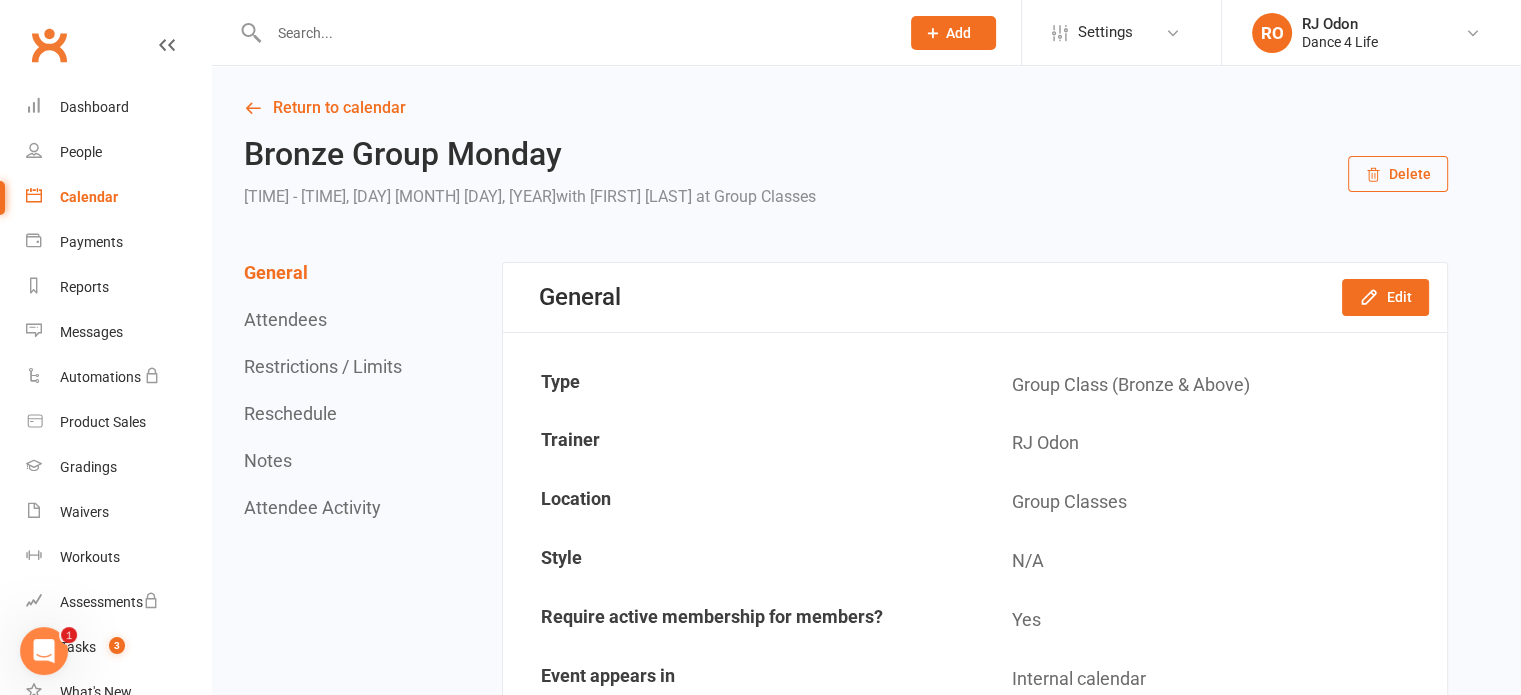 click on "Delete" at bounding box center [1398, 174] 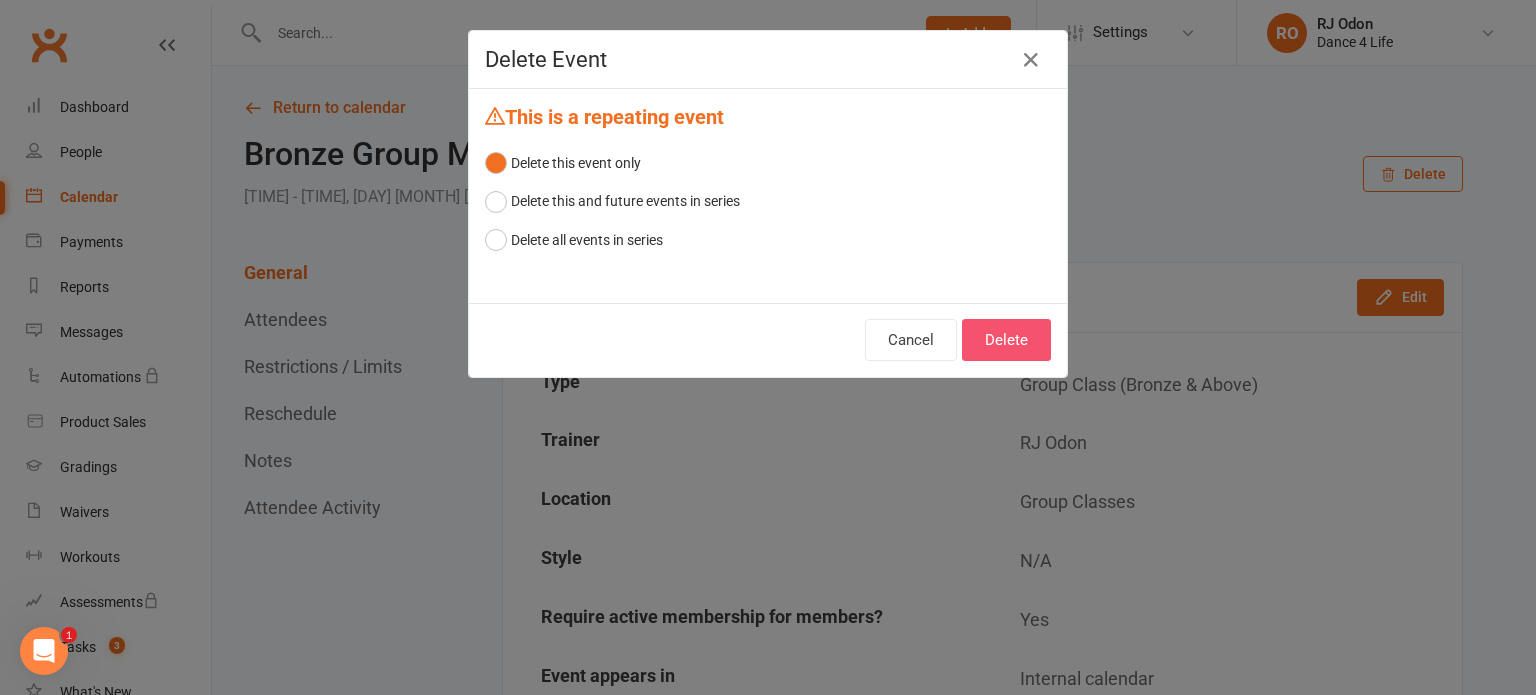 click on "Delete" at bounding box center [1006, 340] 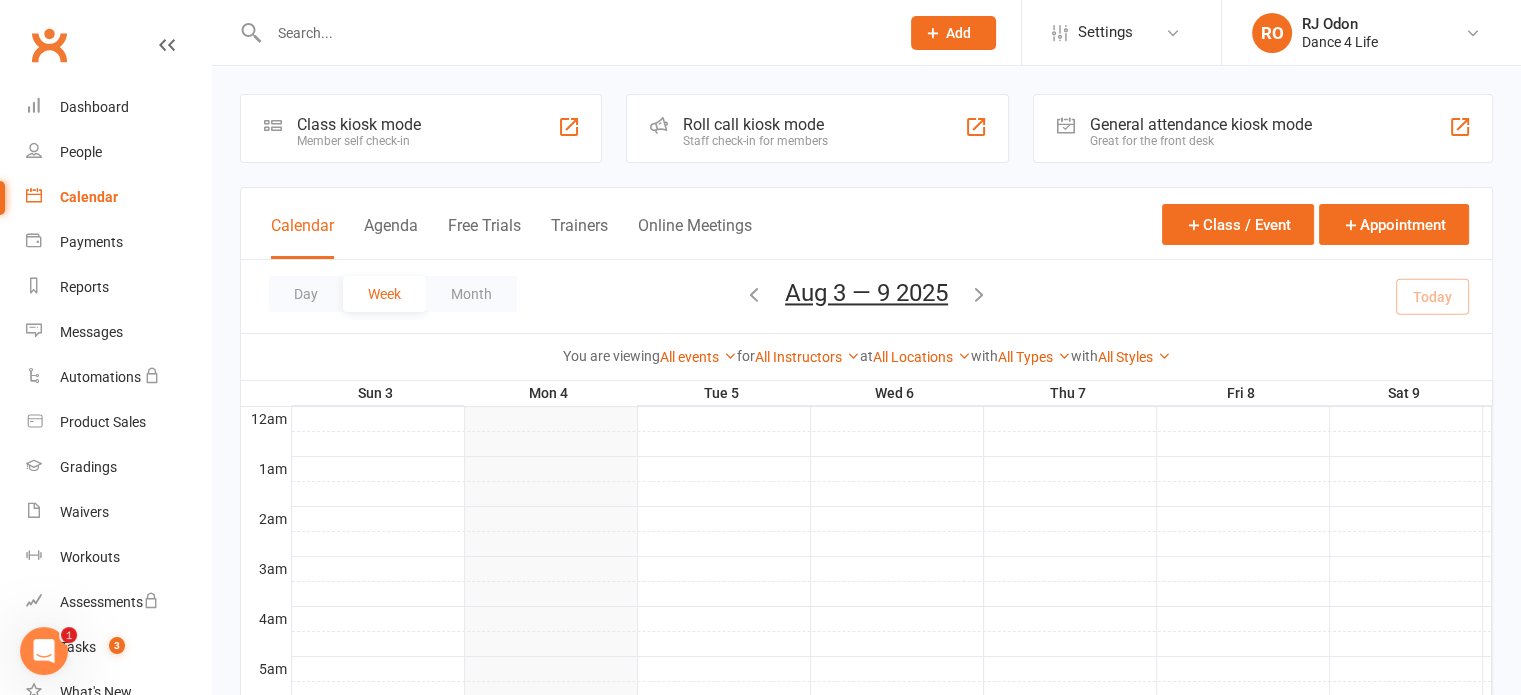 scroll, scrollTop: 800, scrollLeft: 0, axis: vertical 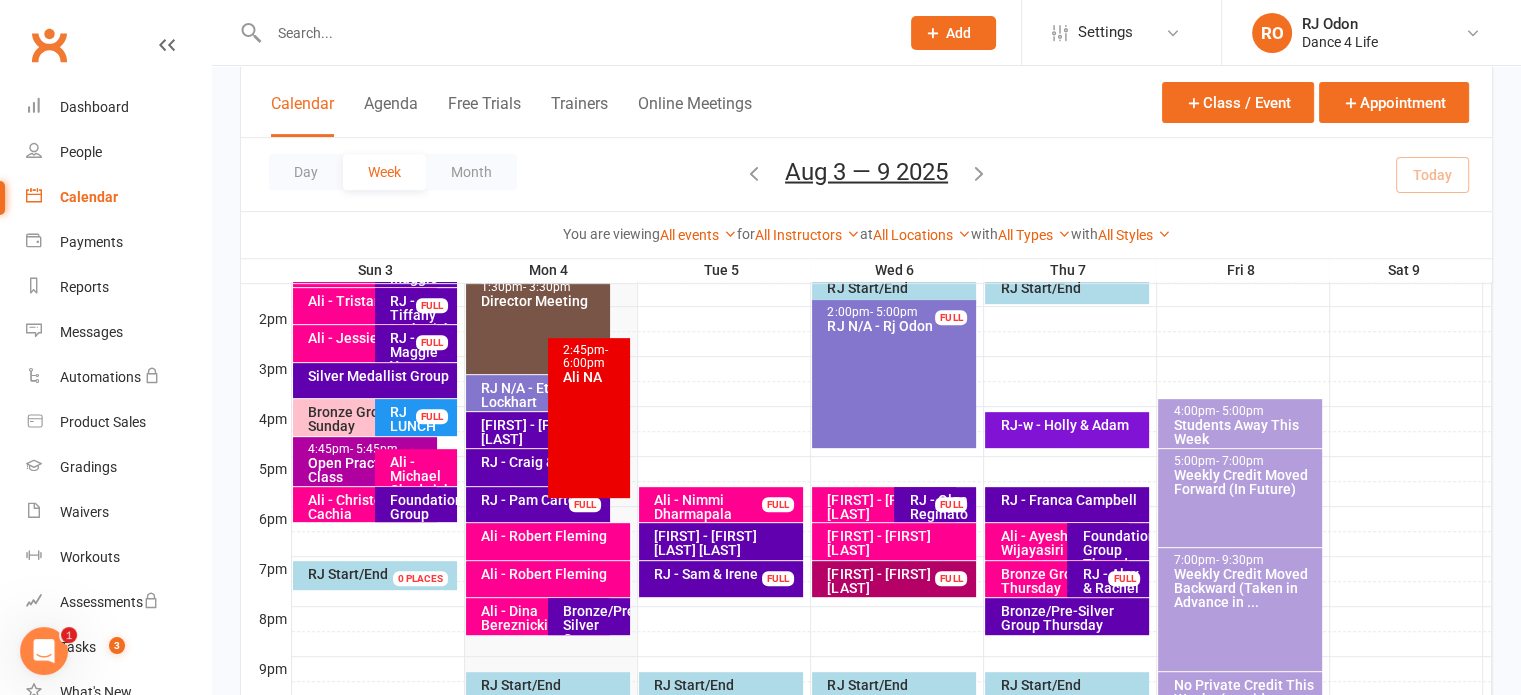 click on "Bronze/Pre-Silver Group Monday" at bounding box center [594, 632] 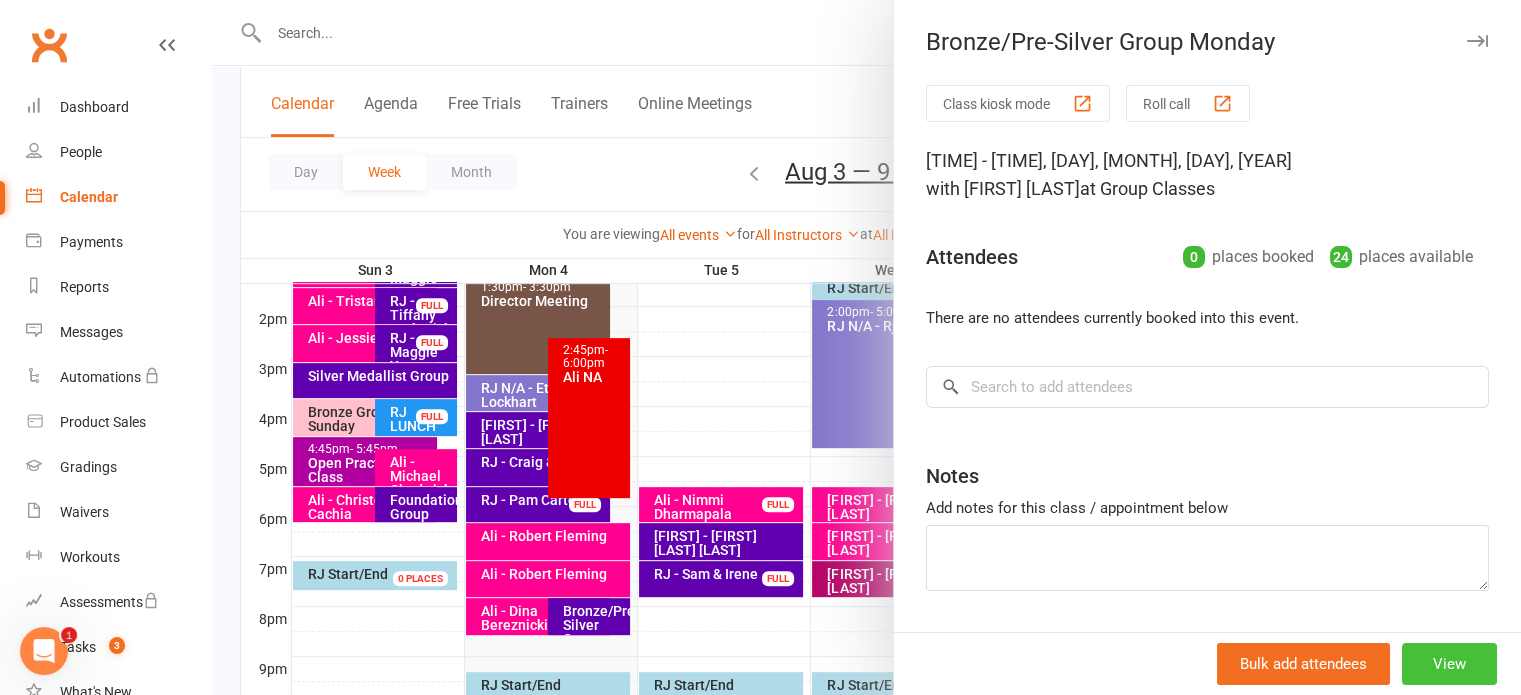 click on "View" at bounding box center [1449, 664] 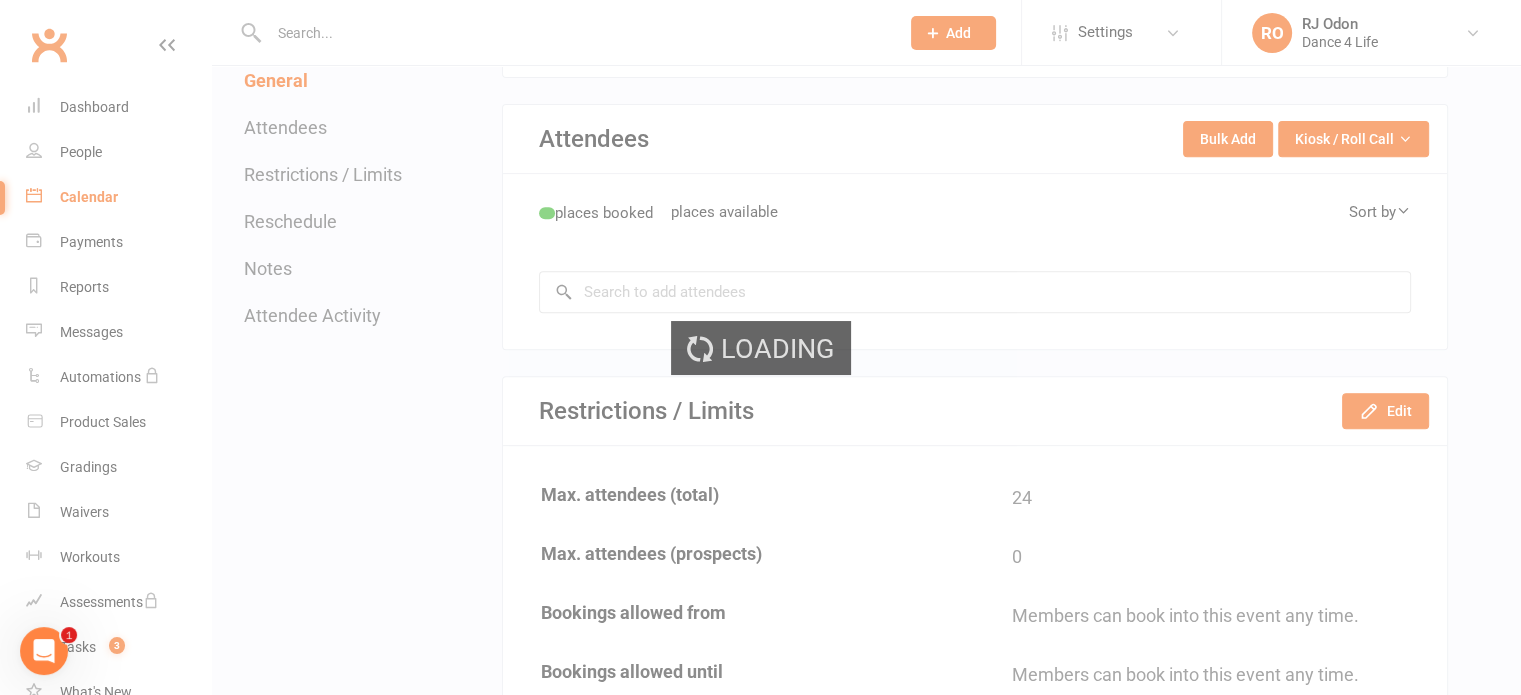 scroll, scrollTop: 0, scrollLeft: 0, axis: both 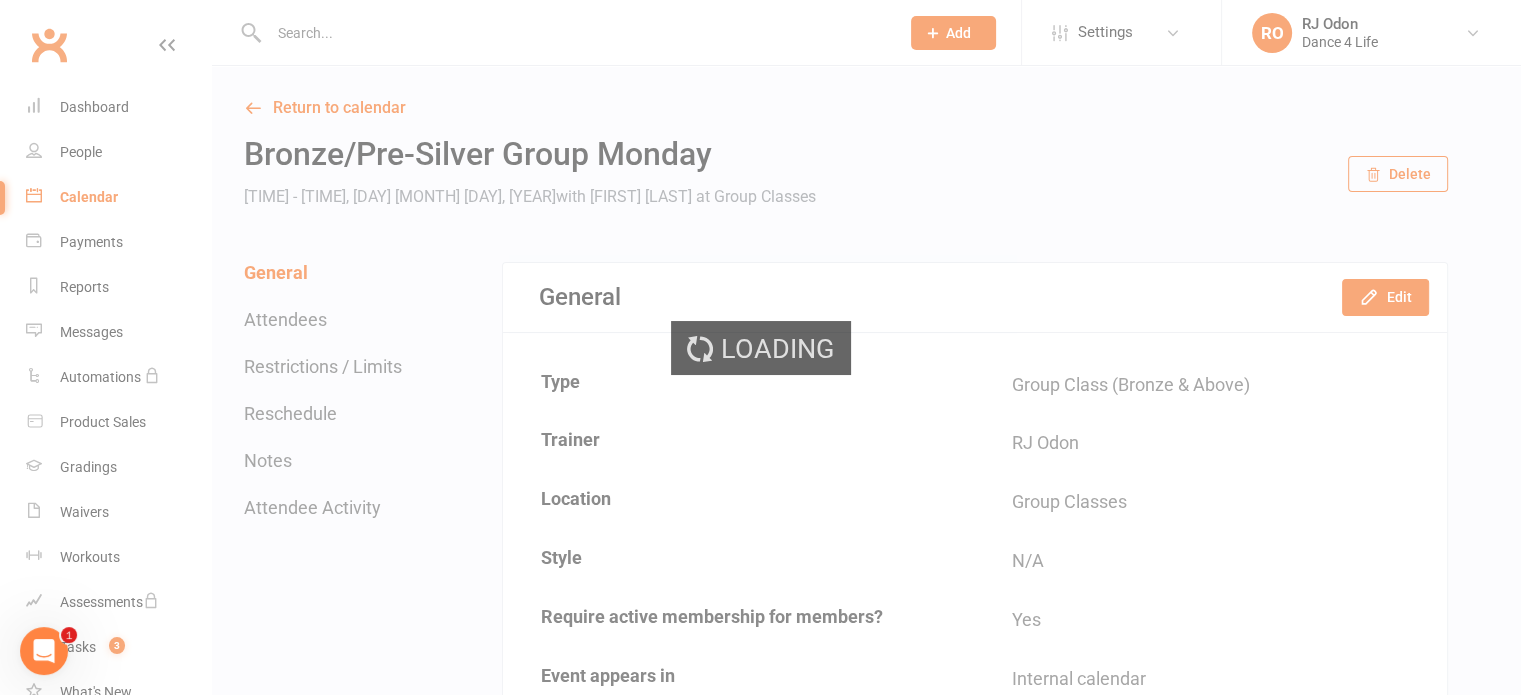 click on "Loading" at bounding box center [760, 347] 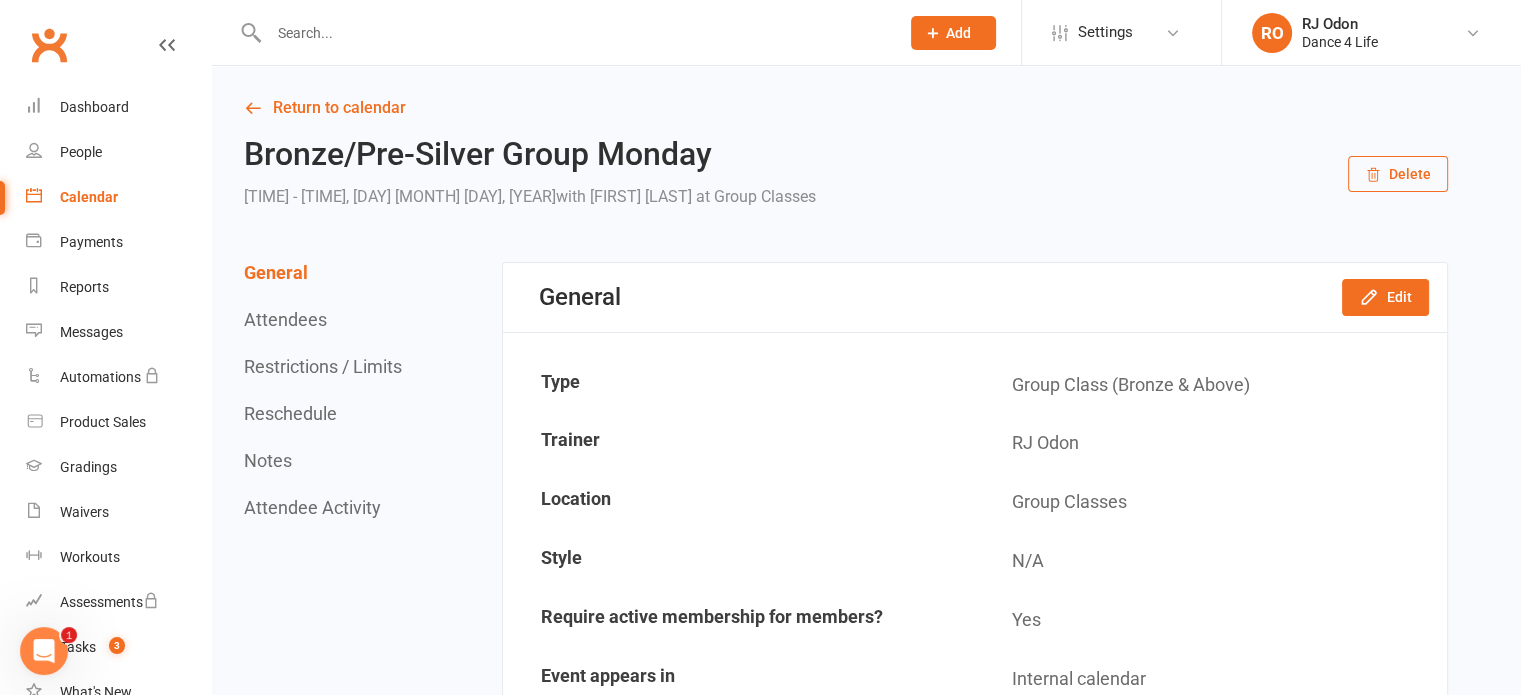 click on "Delete" at bounding box center [1398, 174] 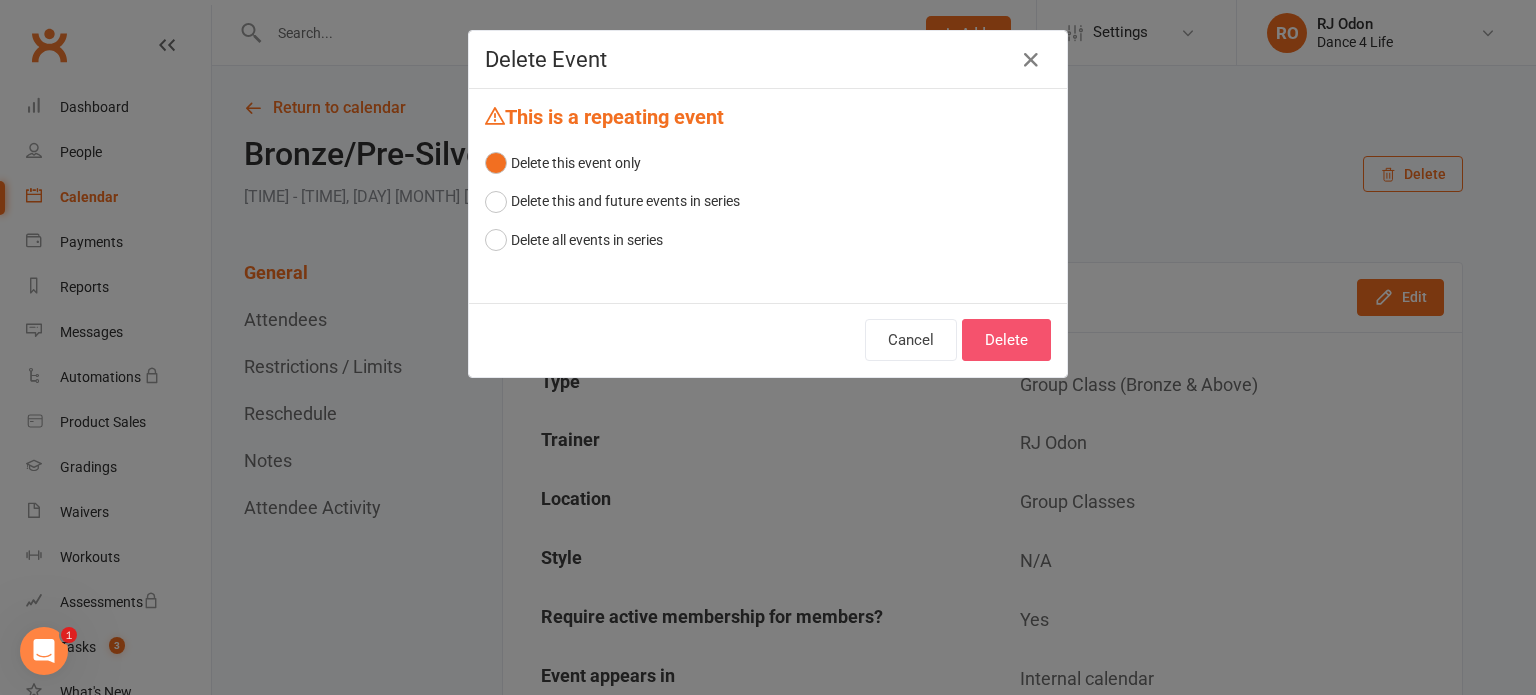 click on "Delete" at bounding box center [1006, 340] 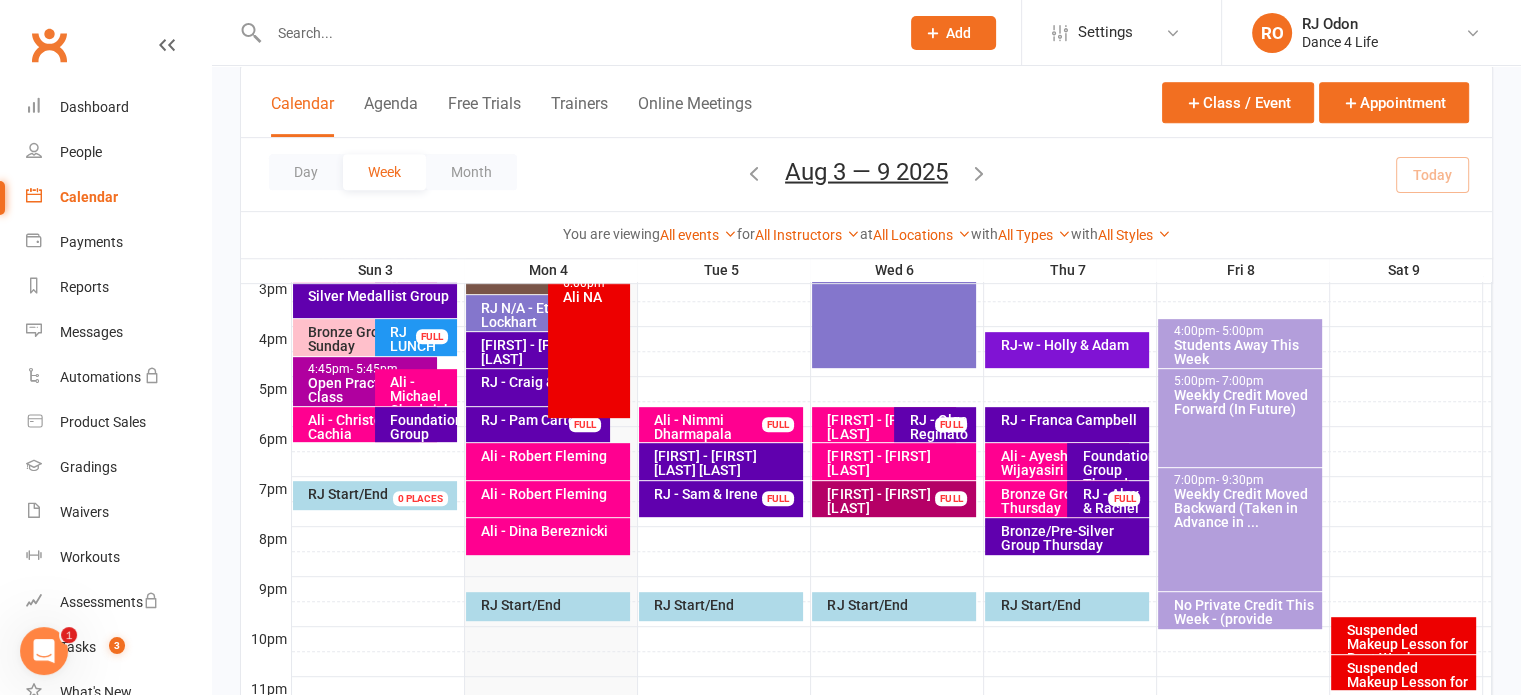 scroll, scrollTop: 900, scrollLeft: 0, axis: vertical 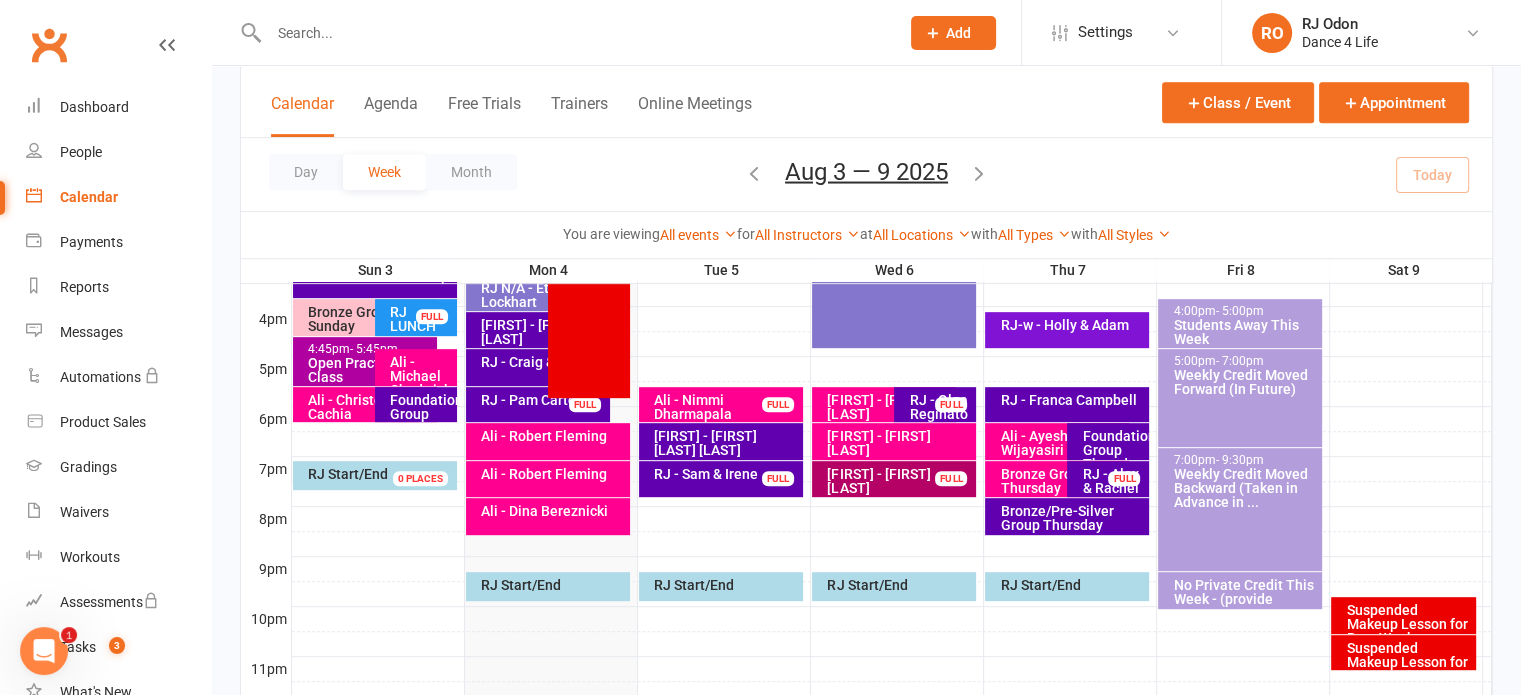 click on "All Instructors [FIRST] [LAST] [FIRST] [LAST] [FIRST] [LAST] [FIRST] [LAST] [FIRST] [LAST]" at bounding box center (807, 235) 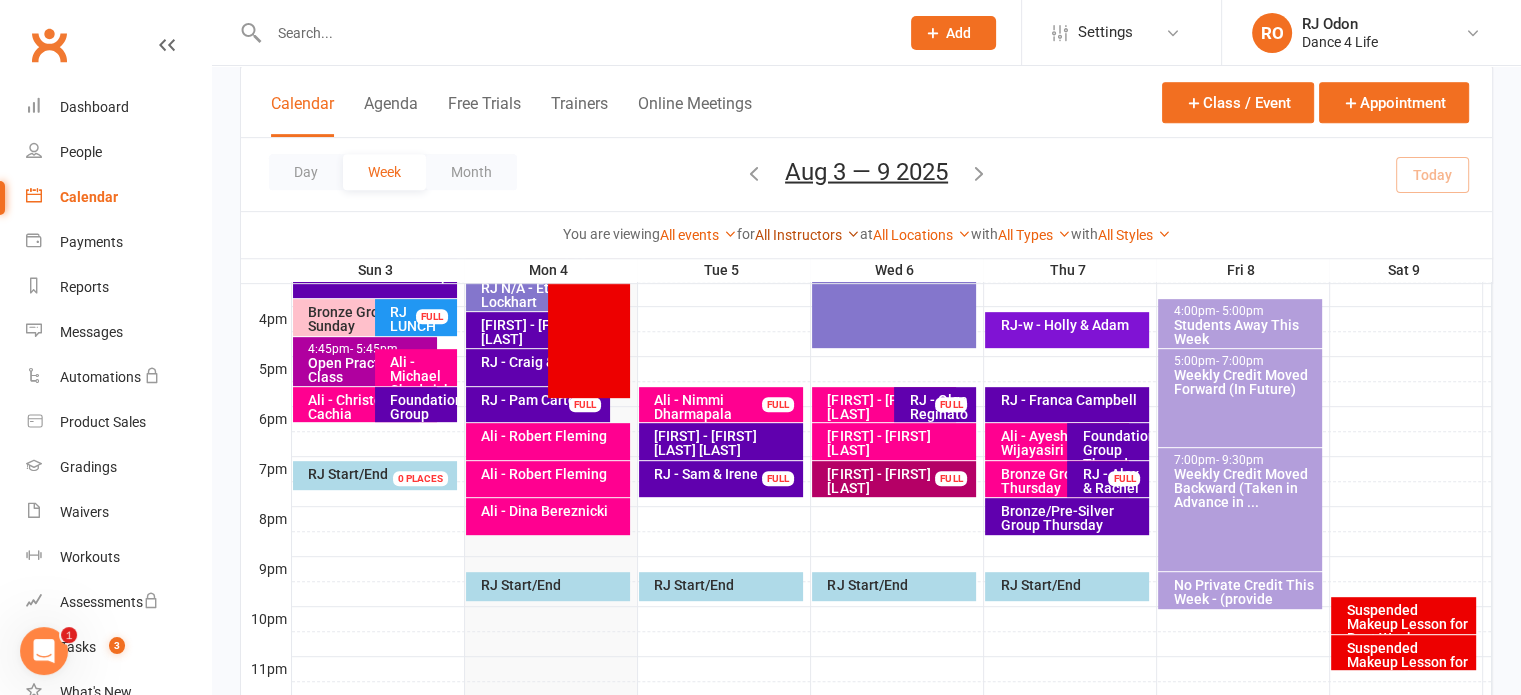 click on "All Instructors" at bounding box center [807, 235] 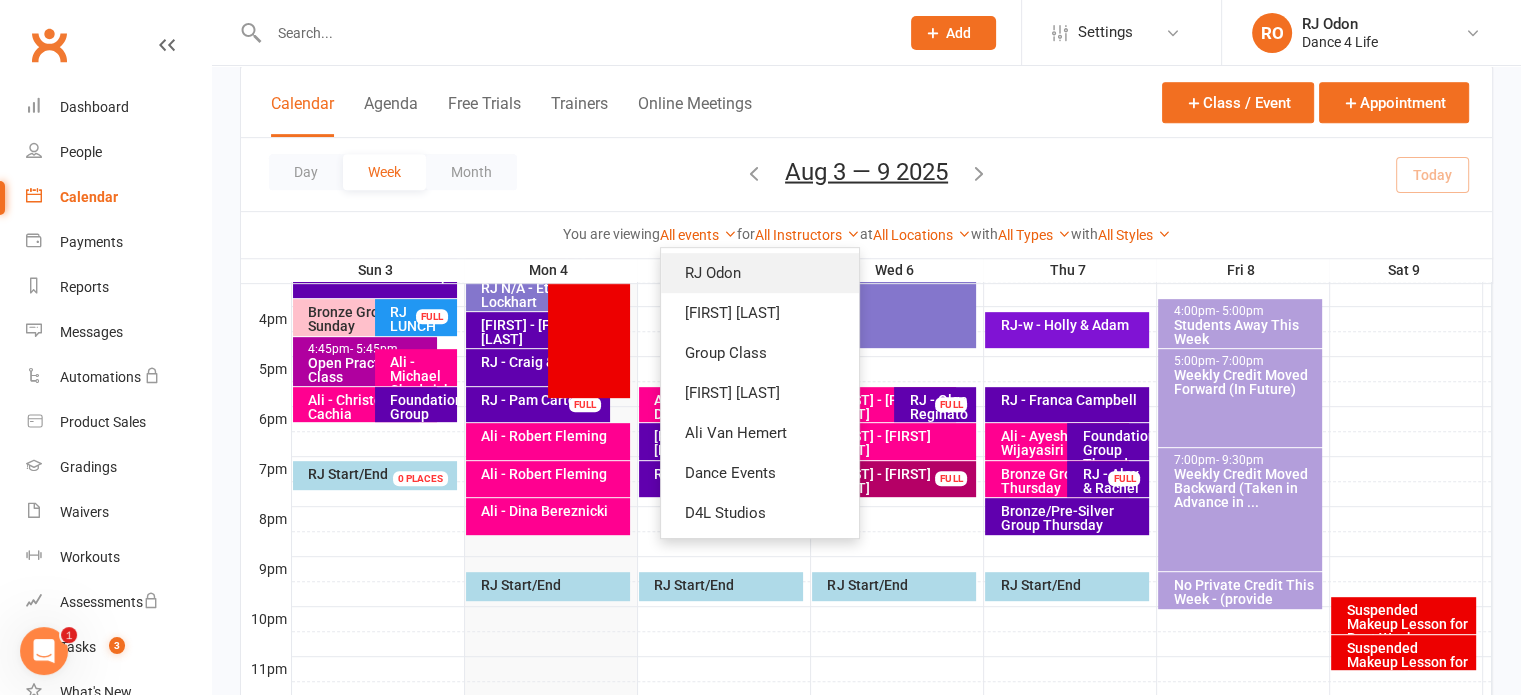 click on "RJ Odon" at bounding box center (760, 273) 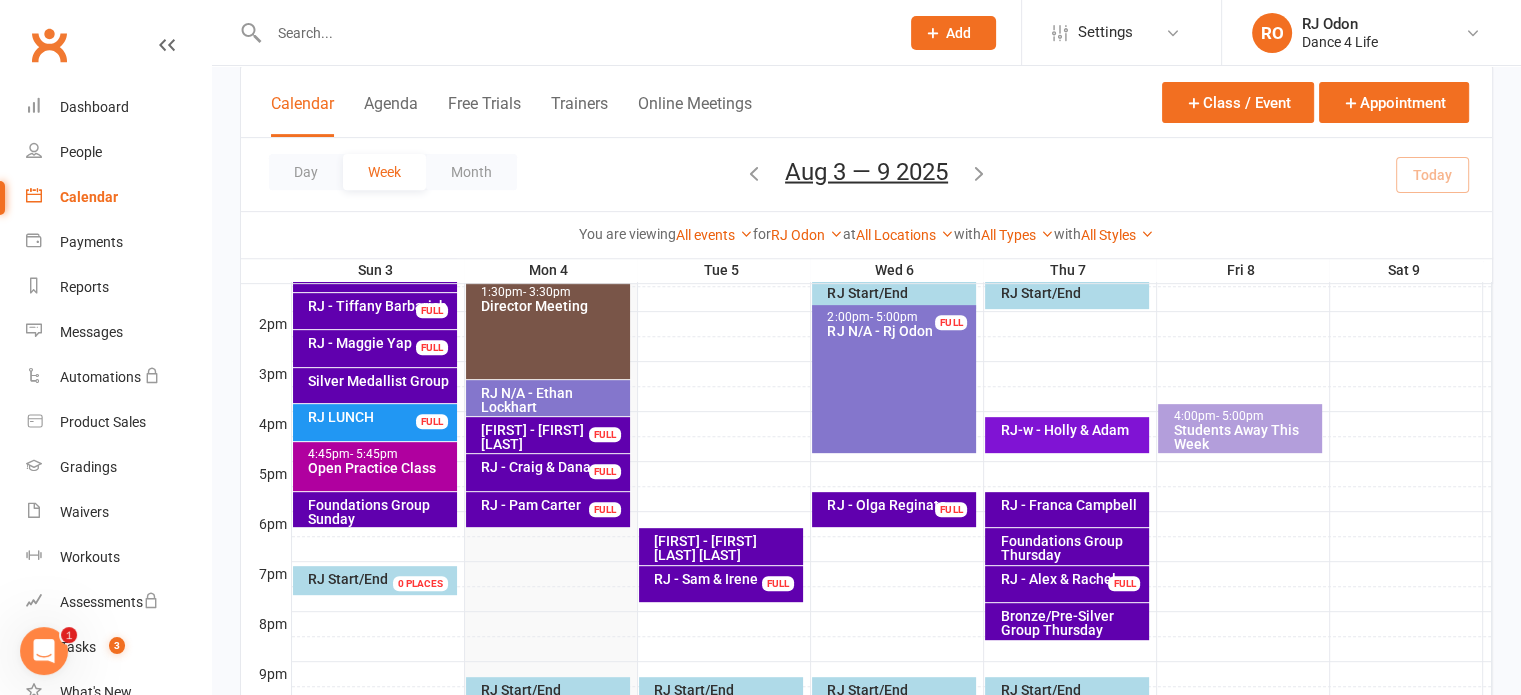 scroll, scrollTop: 800, scrollLeft: 0, axis: vertical 